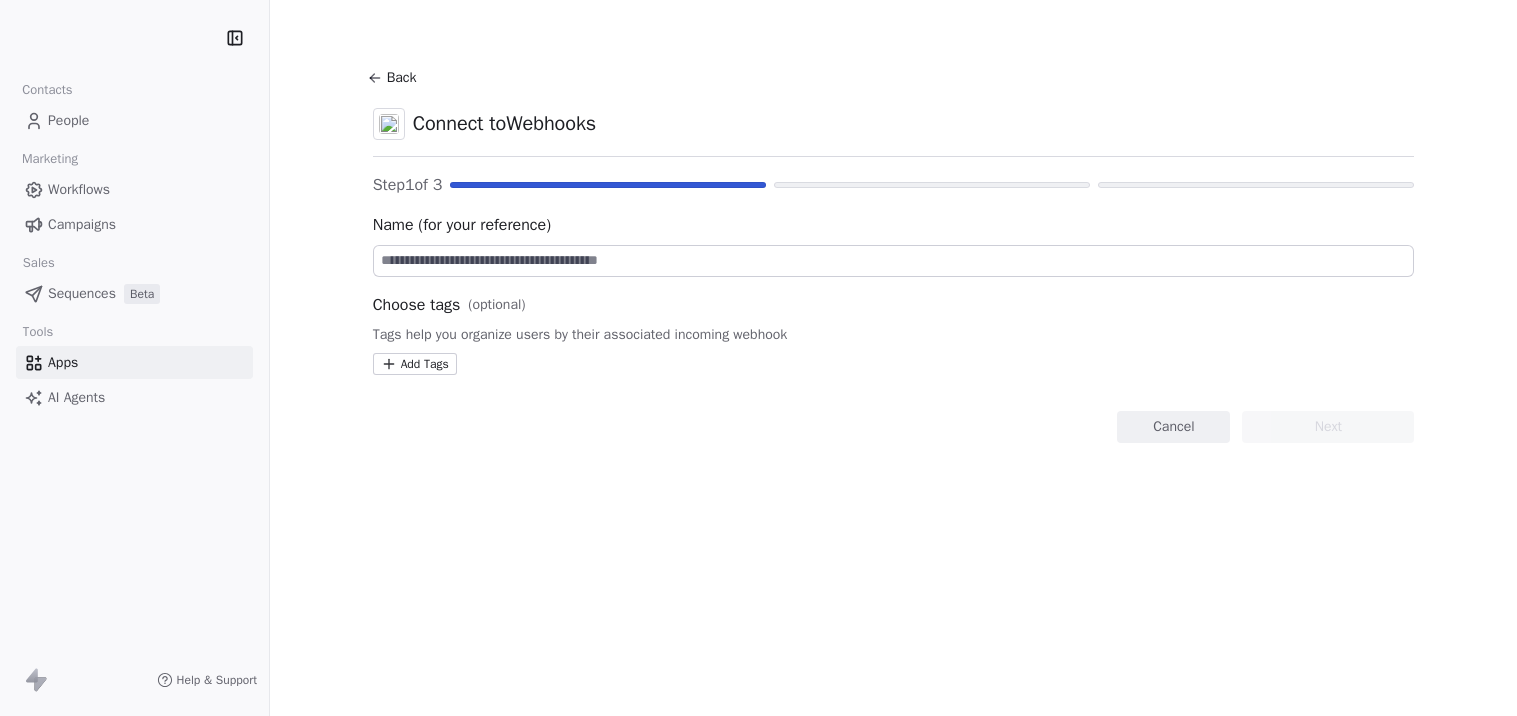 scroll, scrollTop: 0, scrollLeft: 0, axis: both 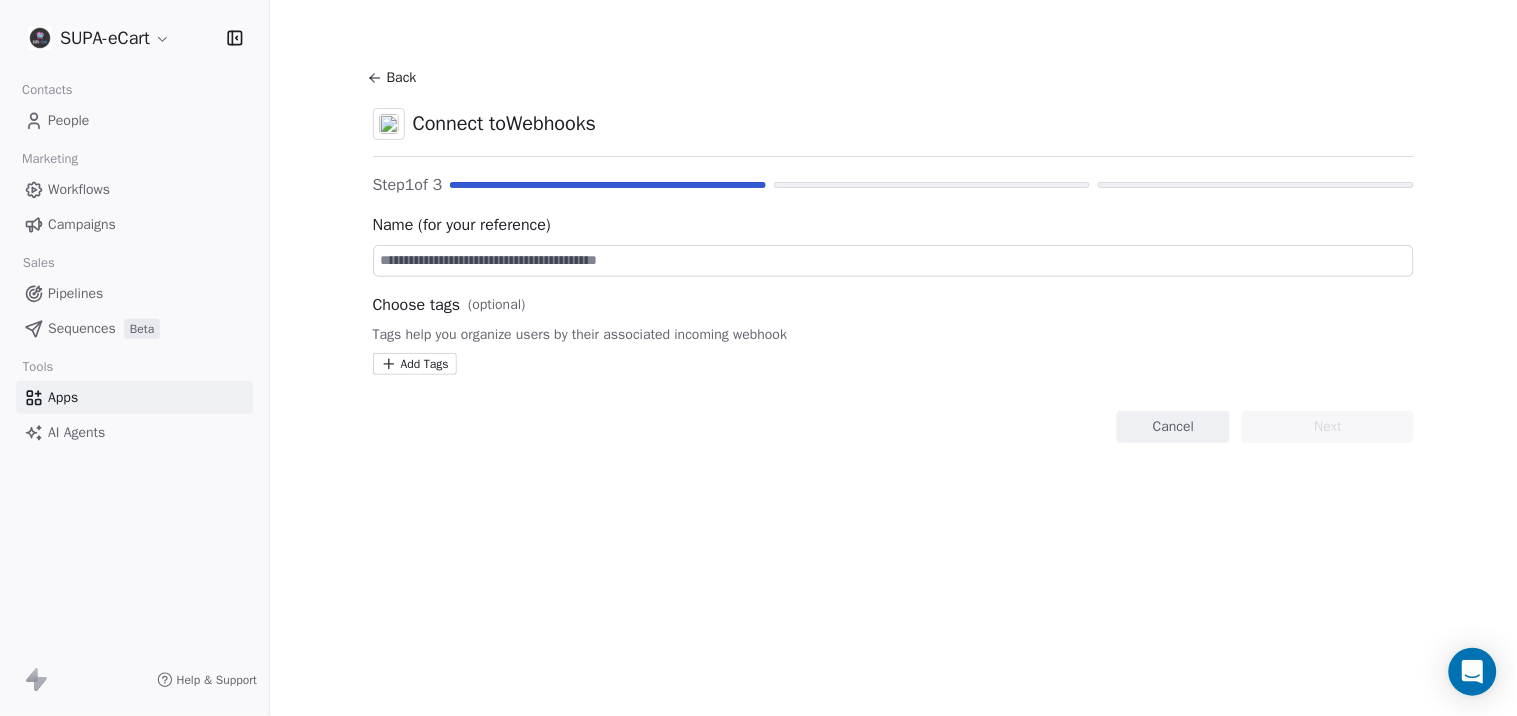 click on "Workflows" at bounding box center (134, 189) 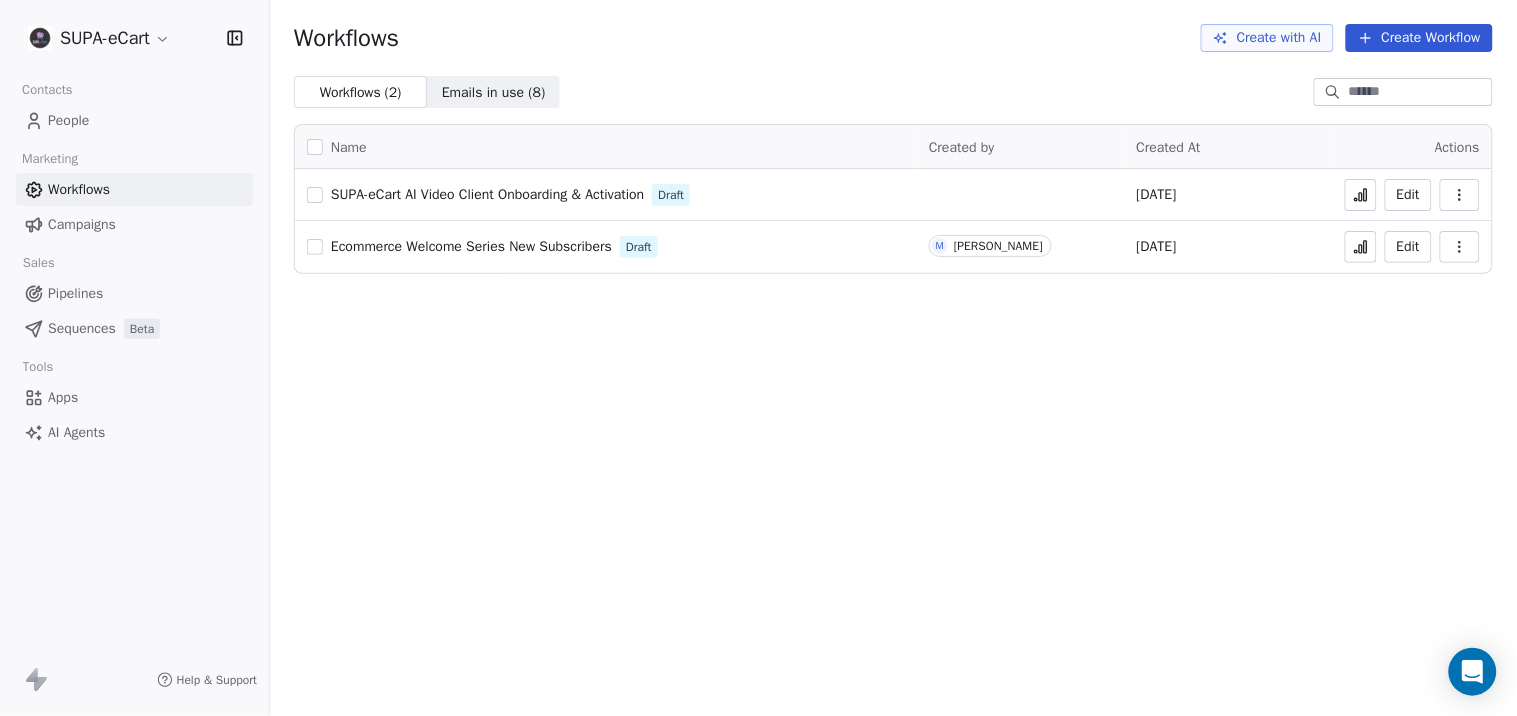 click on "People" at bounding box center [134, 120] 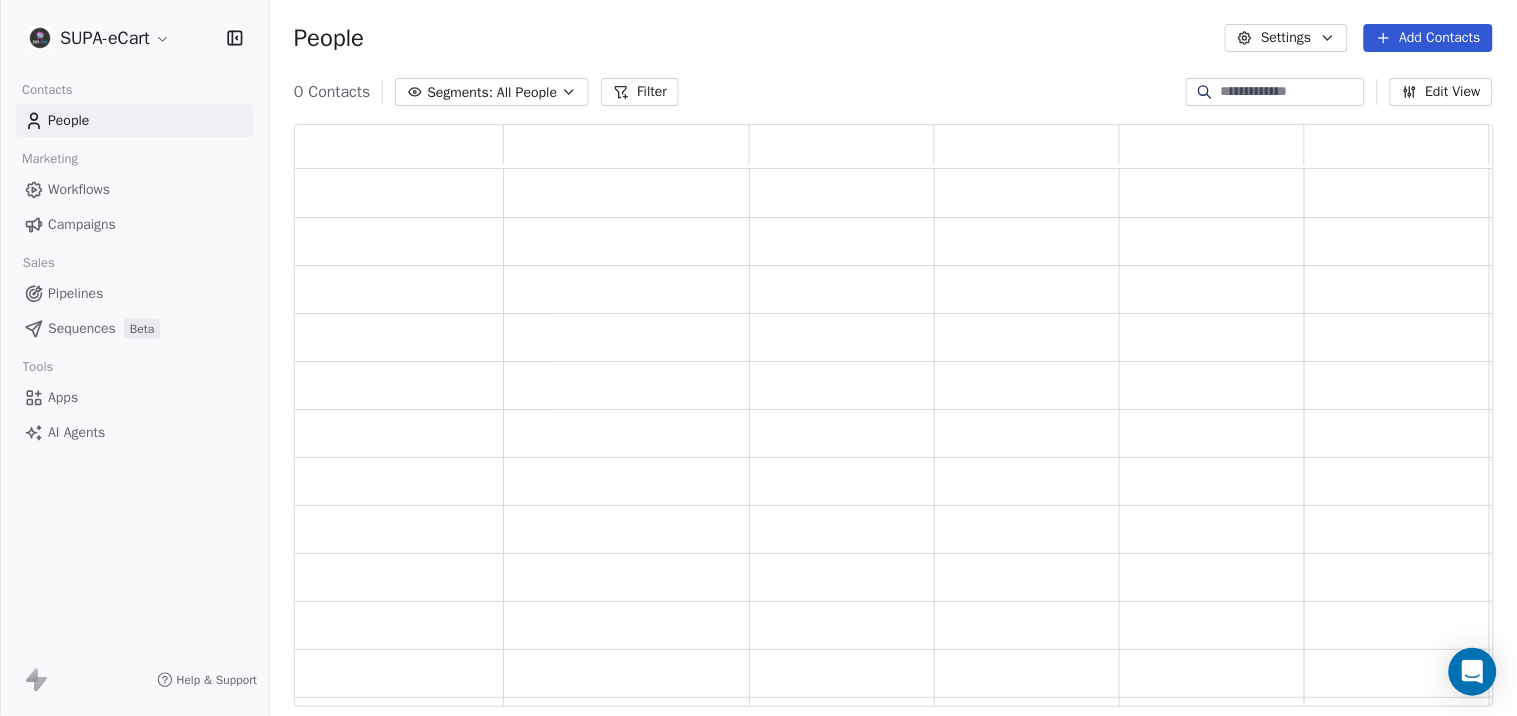 scroll, scrollTop: 18, scrollLeft: 17, axis: both 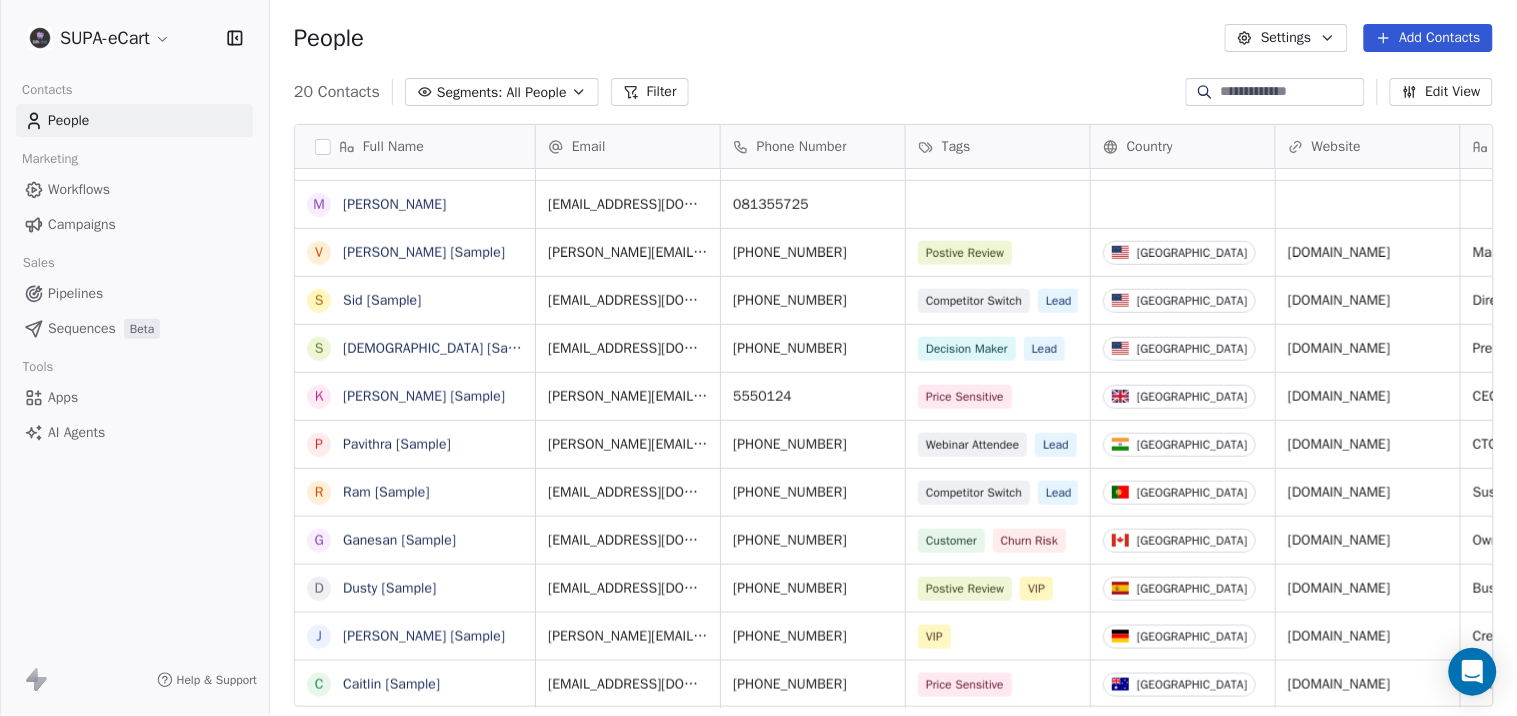 click on "Apps" at bounding box center [63, 397] 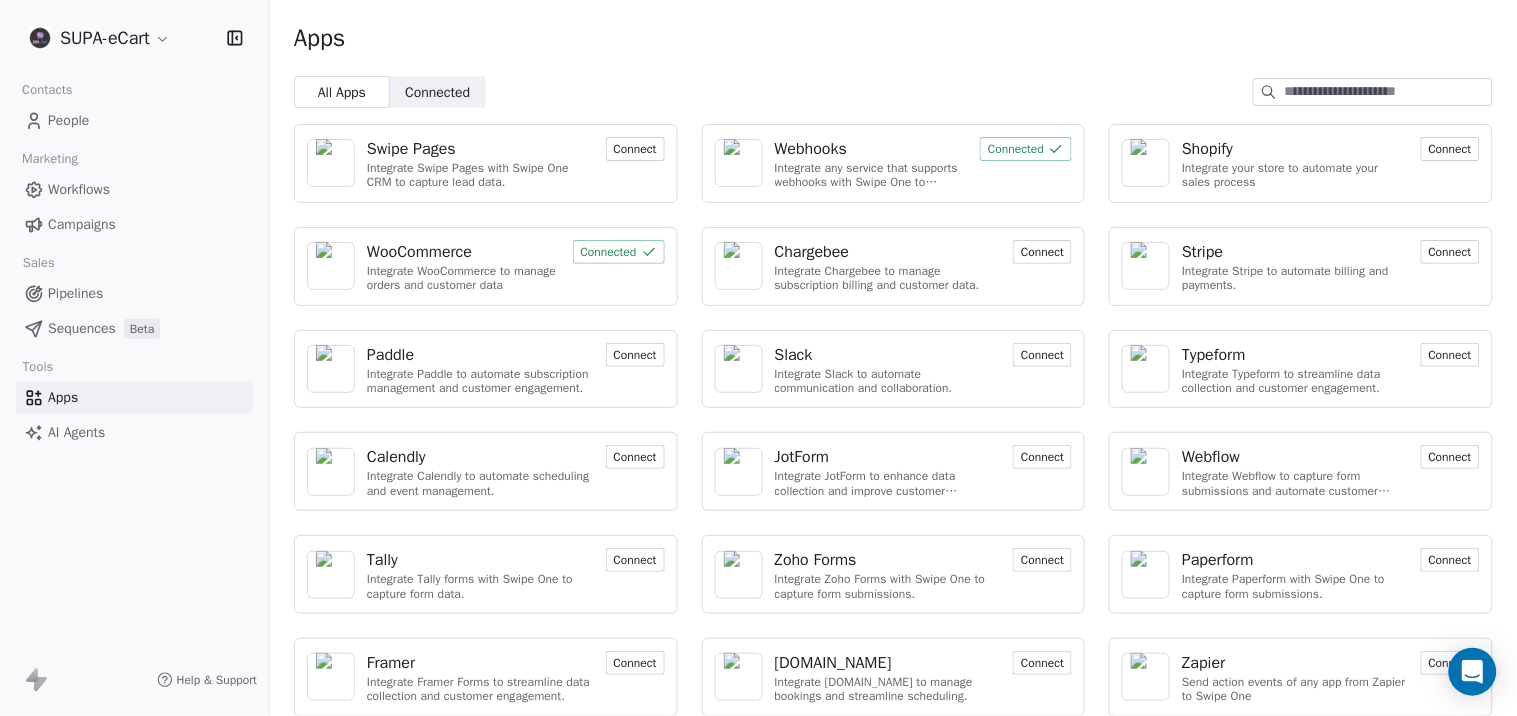 click on "WooCommerce" at bounding box center [464, 252] 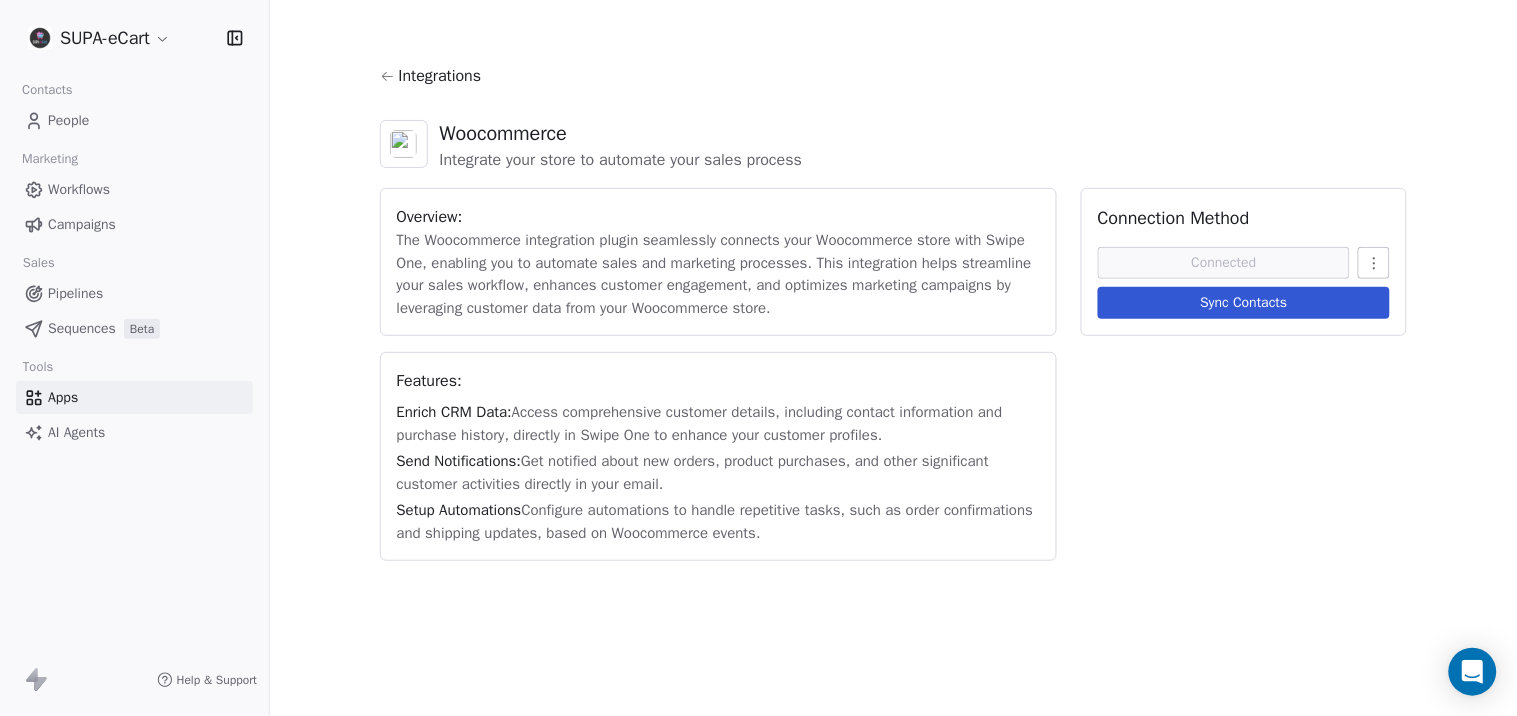 click 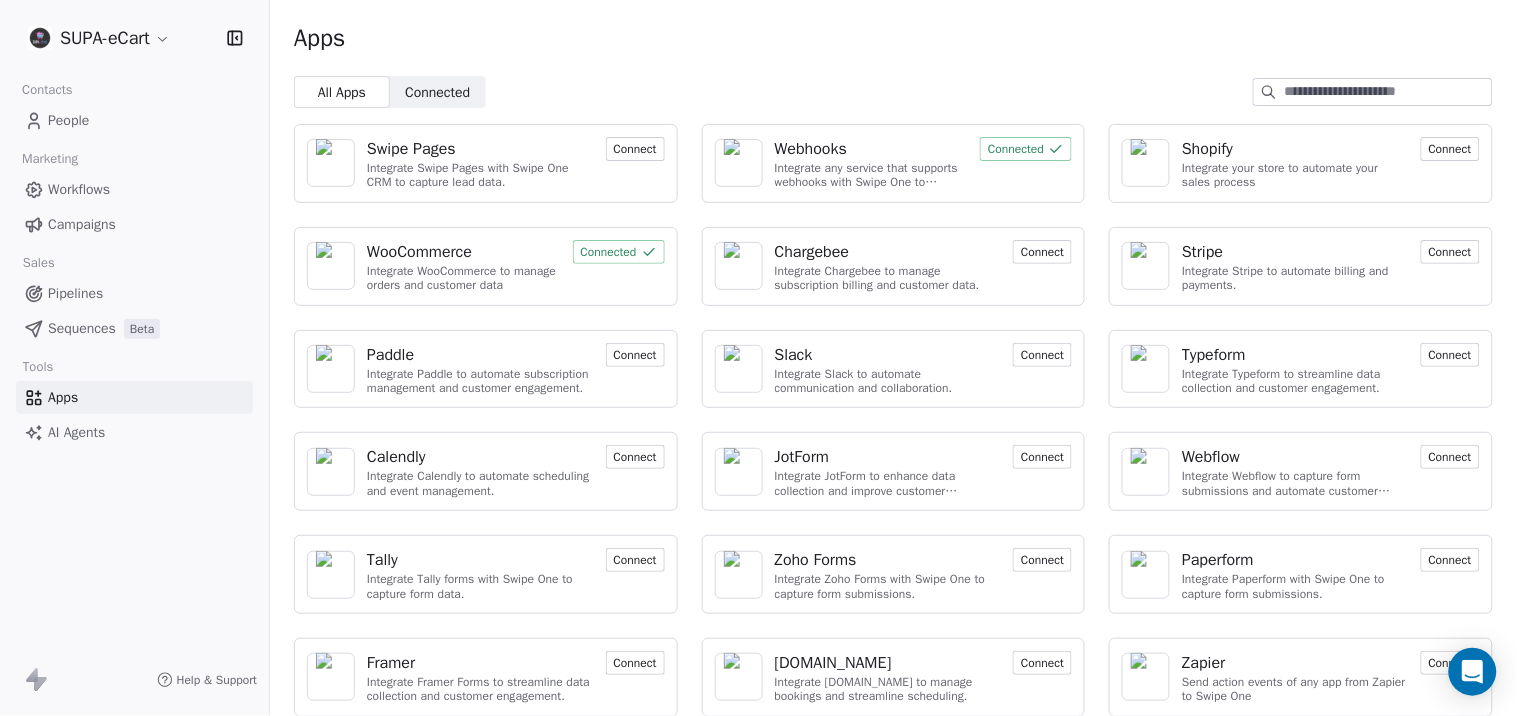 click on "Connected" at bounding box center [1026, 149] 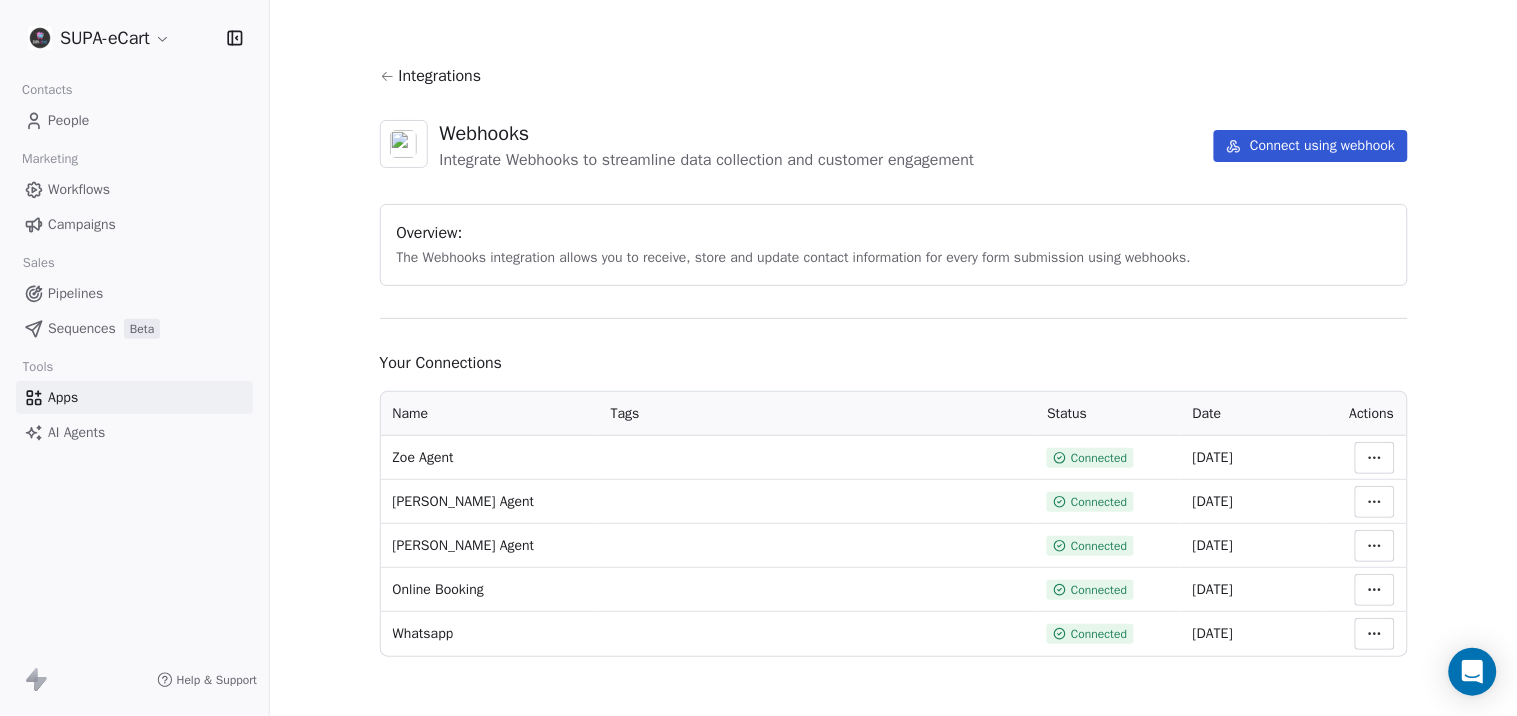 scroll, scrollTop: 4, scrollLeft: 0, axis: vertical 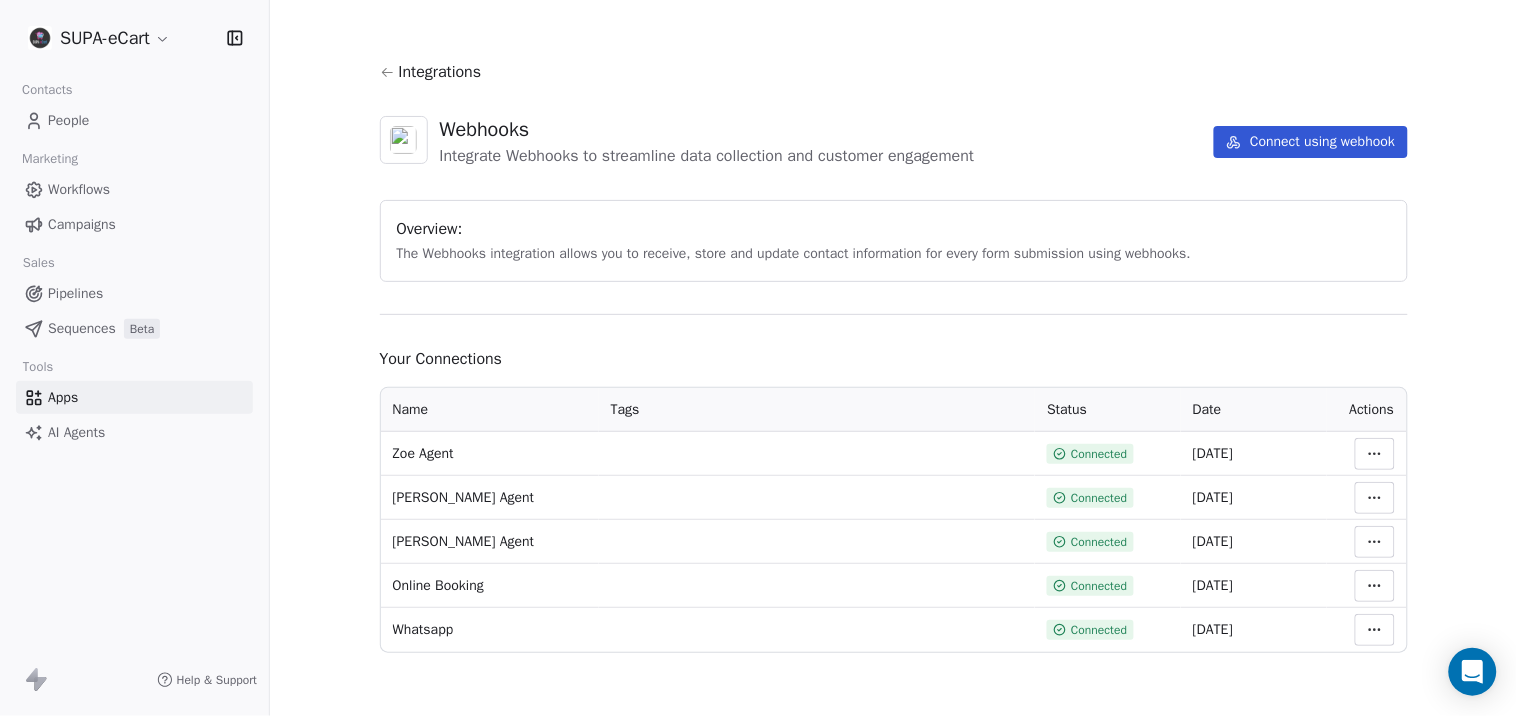 click on "SUPA-eCart Contacts People Marketing Workflows Campaigns Sales Pipelines Sequences Beta Tools Apps AI Agents Help & Support Integrations Webhooks Integrate Webhooks to streamline data collection and customer engagement Connect using webhook Overview: The Webhooks integration allows you to receive, store and update contact information for every form submission using webhooks. Your Connections Name Tags Status Date Actions Zoe Agent Connected [DATE] [PERSON_NAME] Agent Connected [DATE]  [PERSON_NAME] Agent Connected [DATE] Online Booking Connected [DATE] Whatsapp Connected [DATE]" at bounding box center [758, 358] 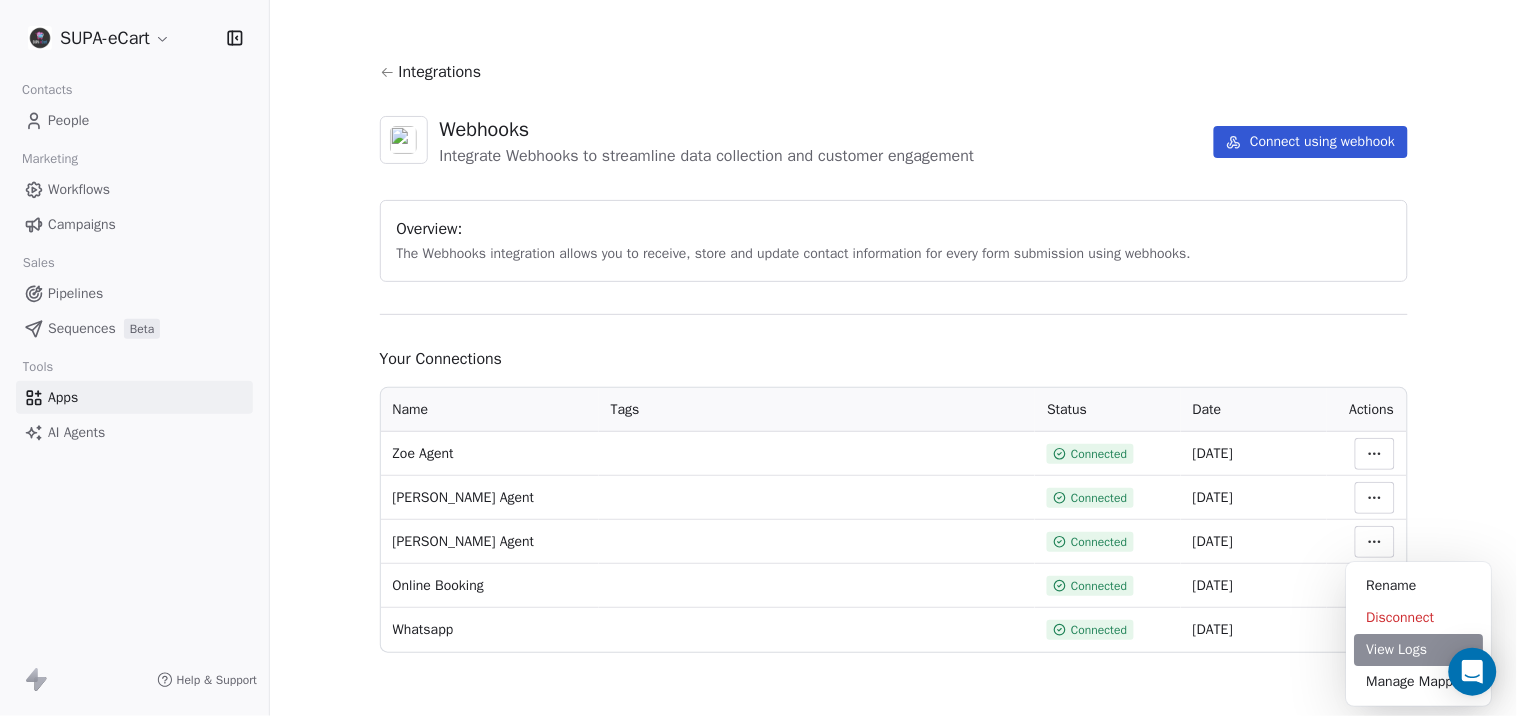 click on "View Logs" at bounding box center (1419, 650) 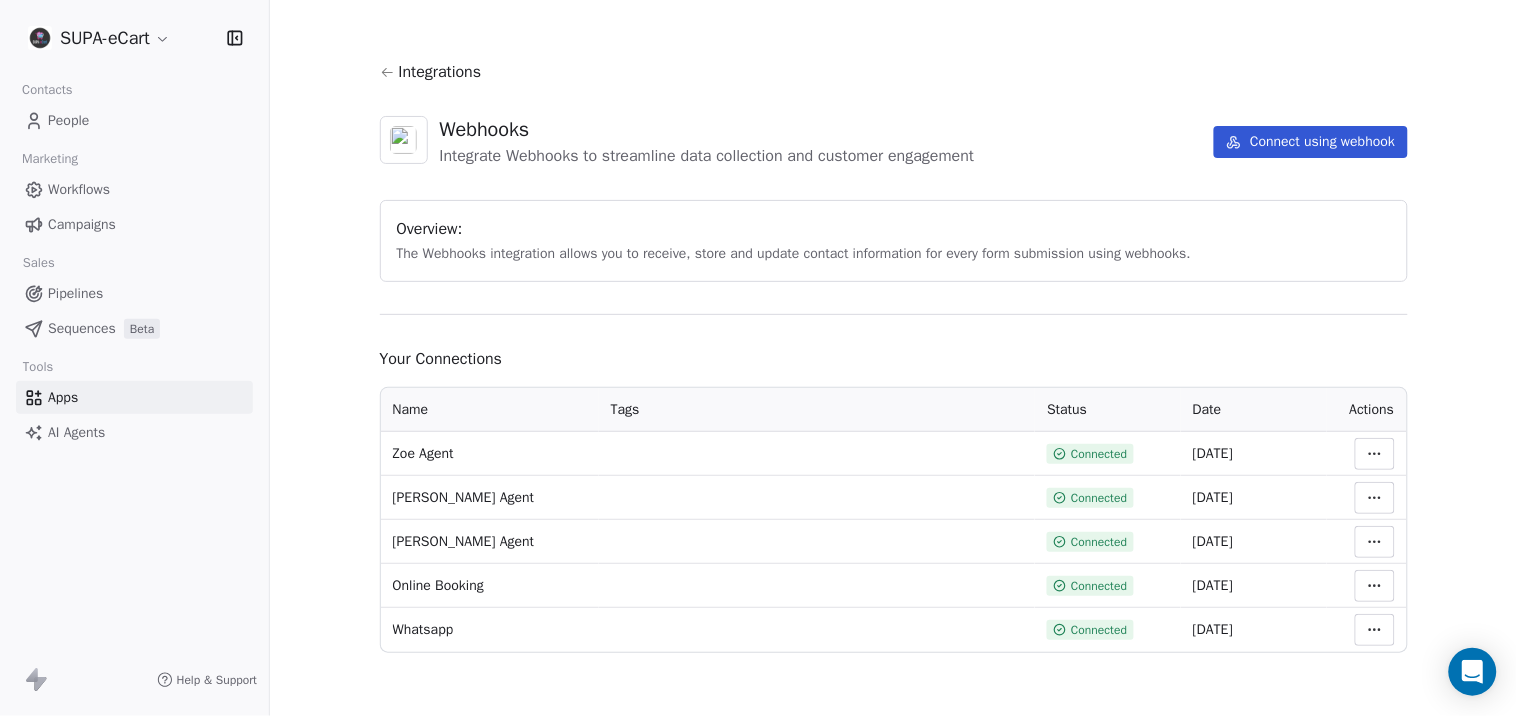 scroll, scrollTop: 0, scrollLeft: 0, axis: both 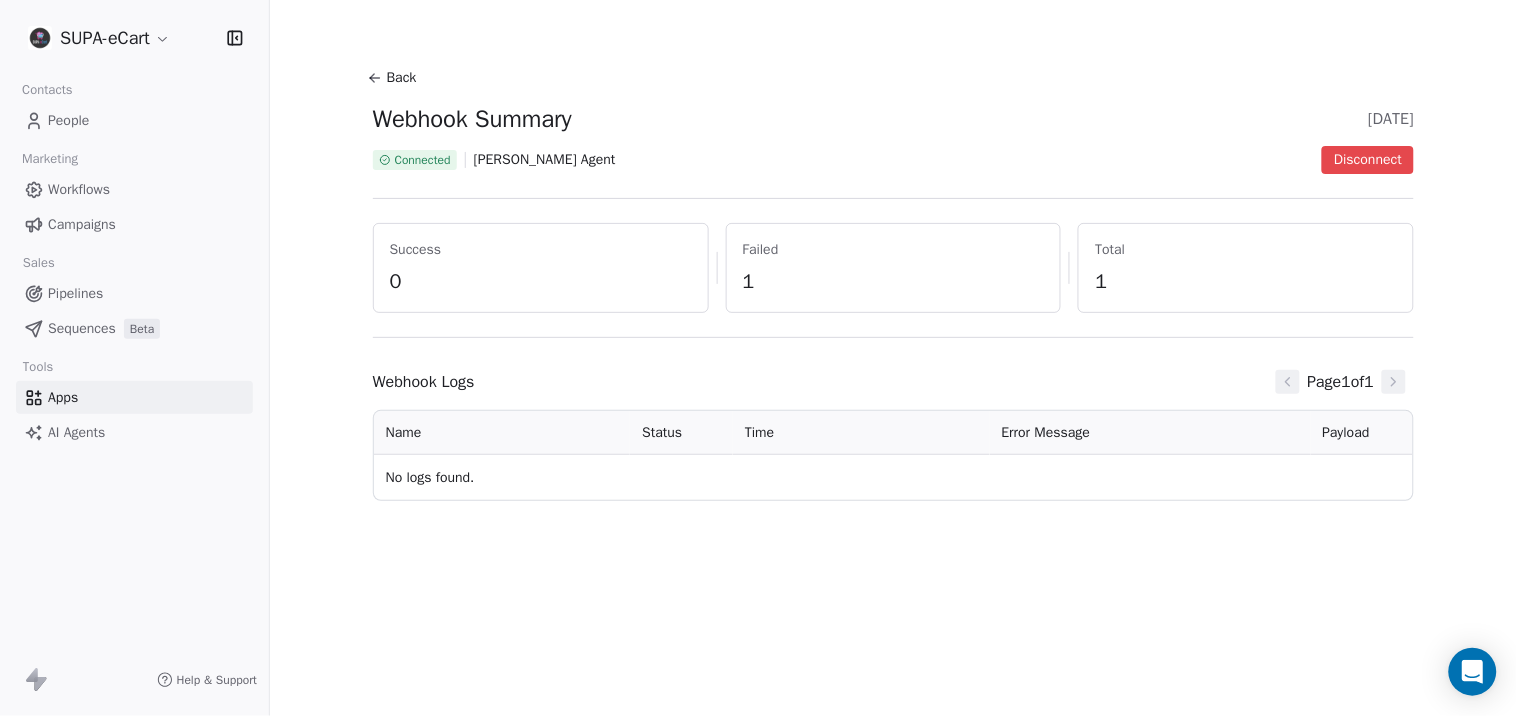 click on "Back" at bounding box center [395, 78] 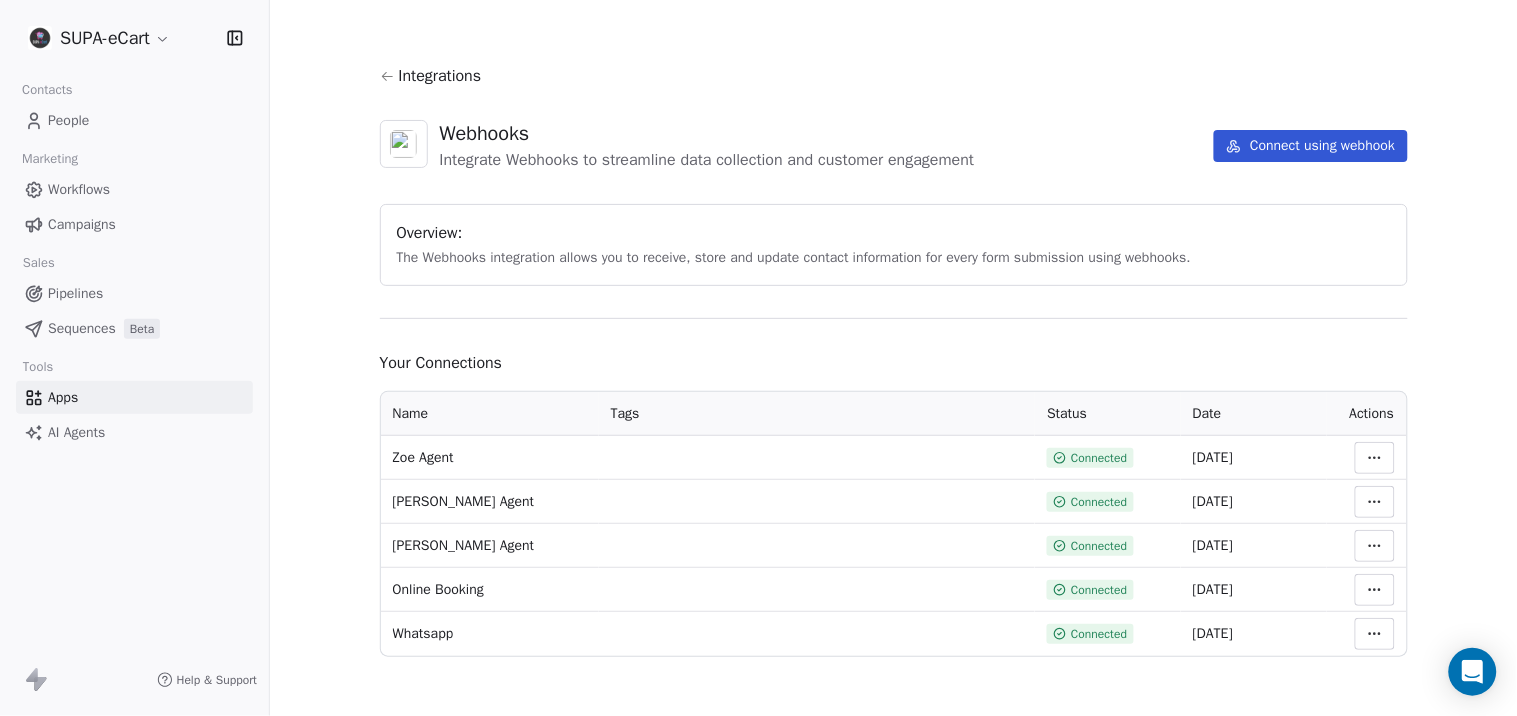 click on "Connect using webhook" at bounding box center [1310, 146] 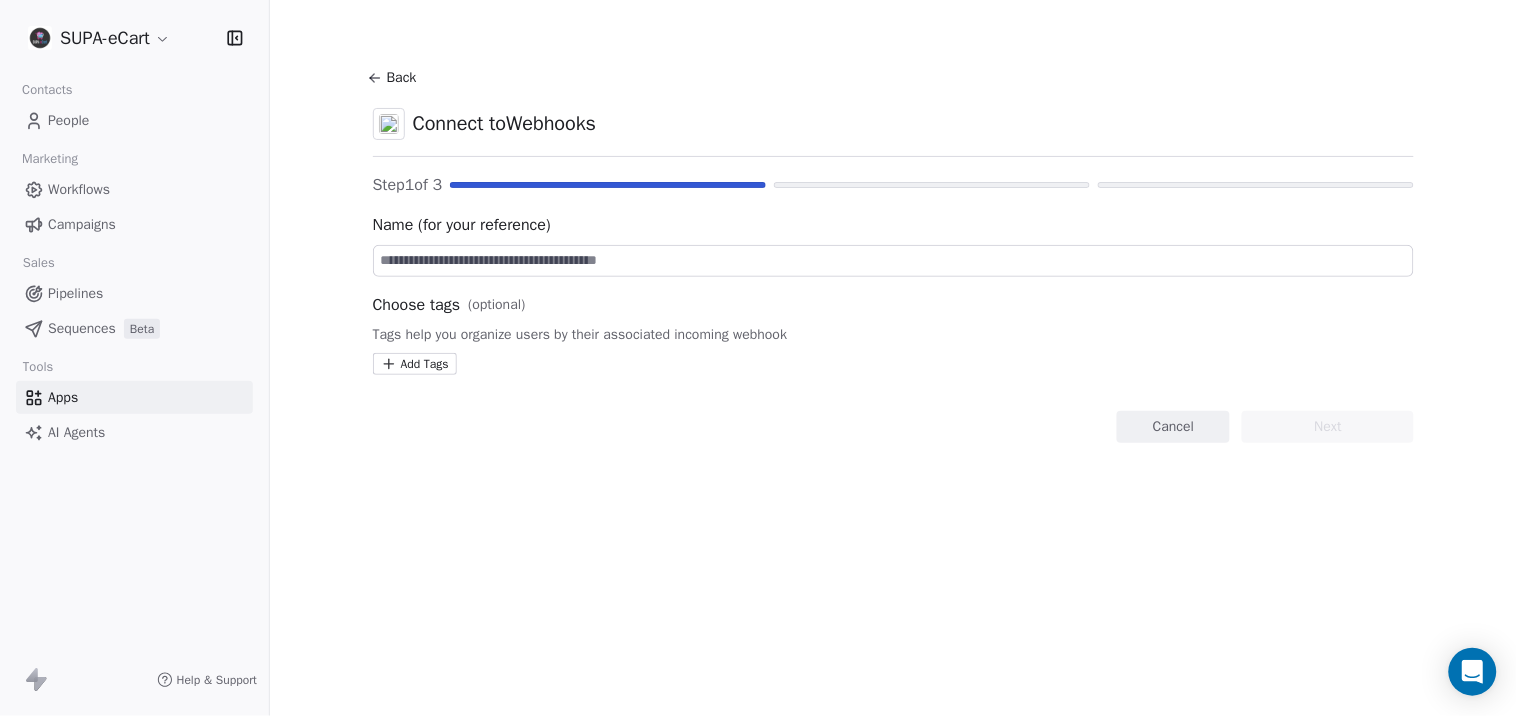 click at bounding box center [894, 261] 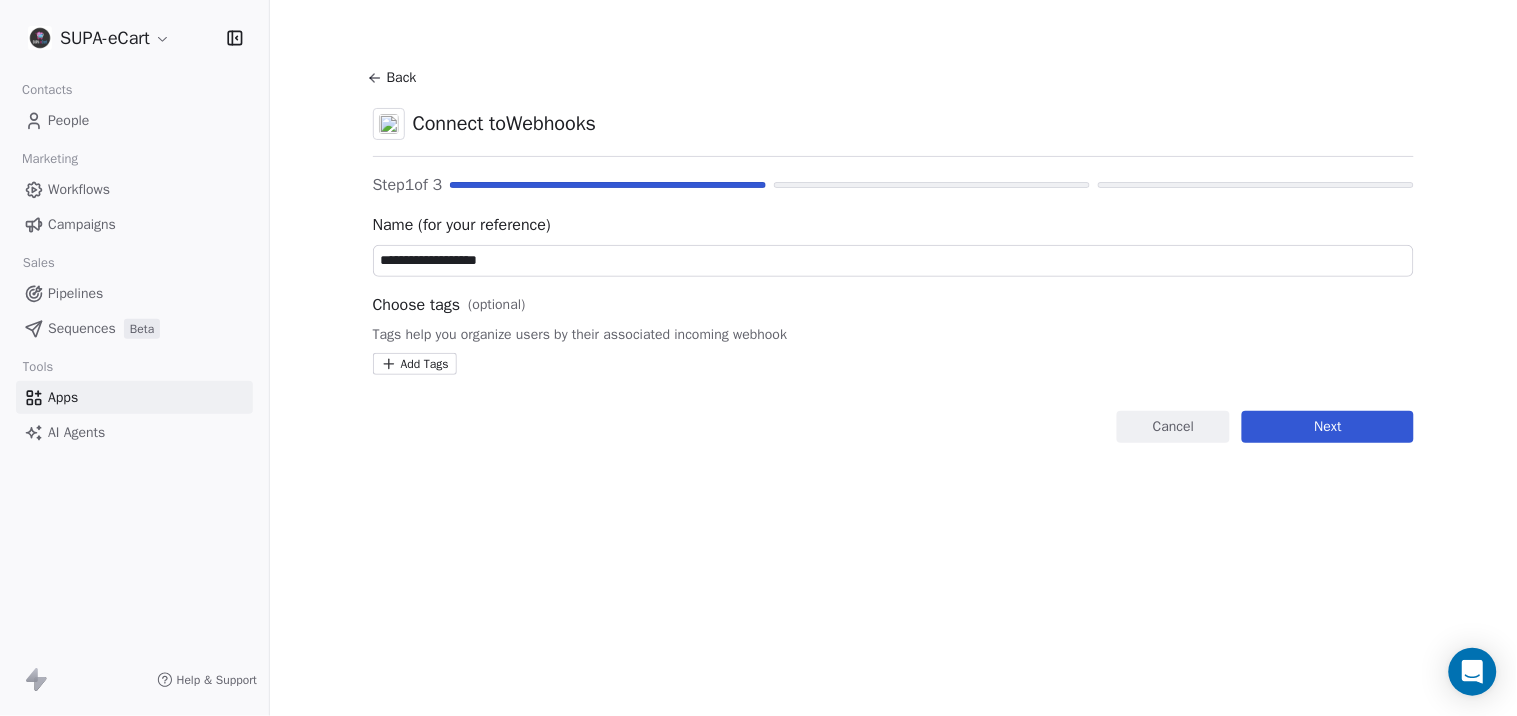 type on "**********" 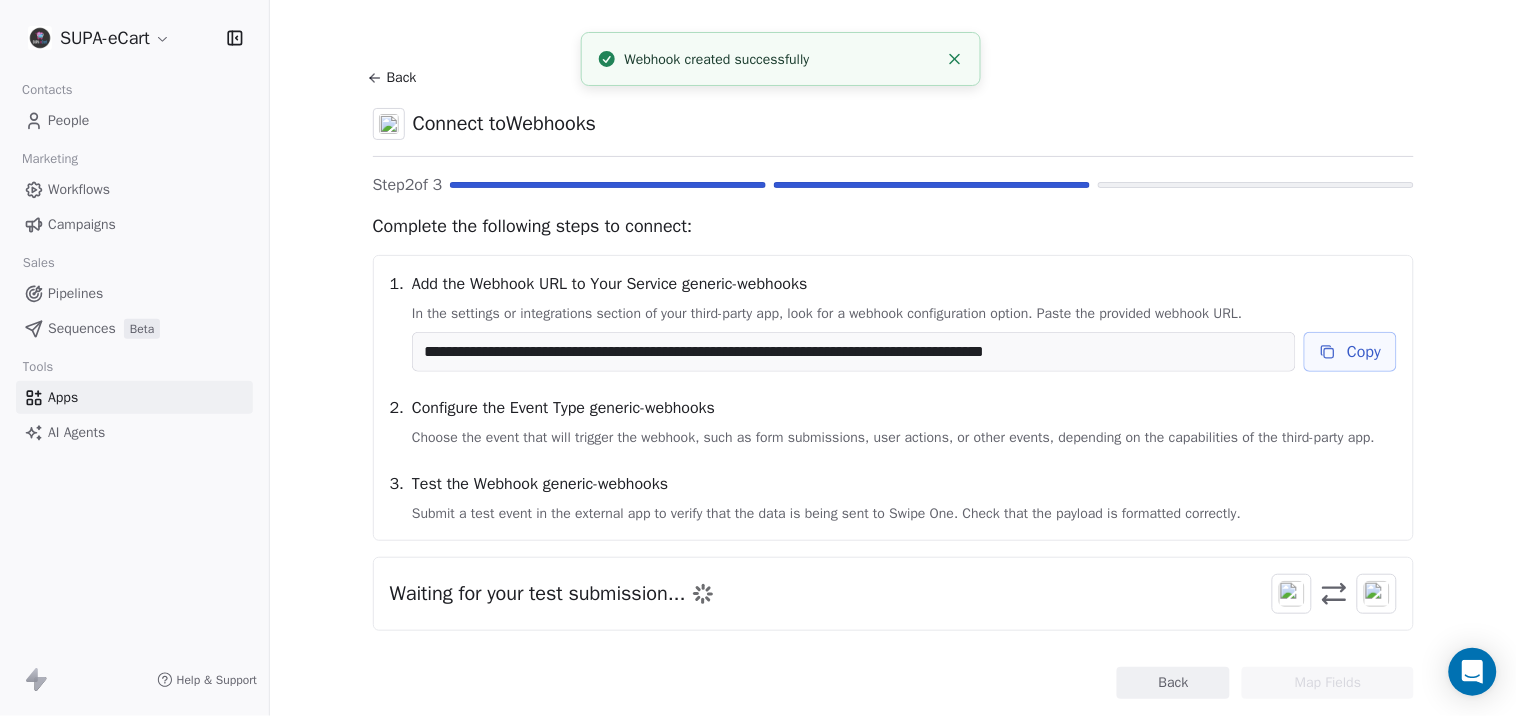 click on "Copy" at bounding box center (1351, 352) 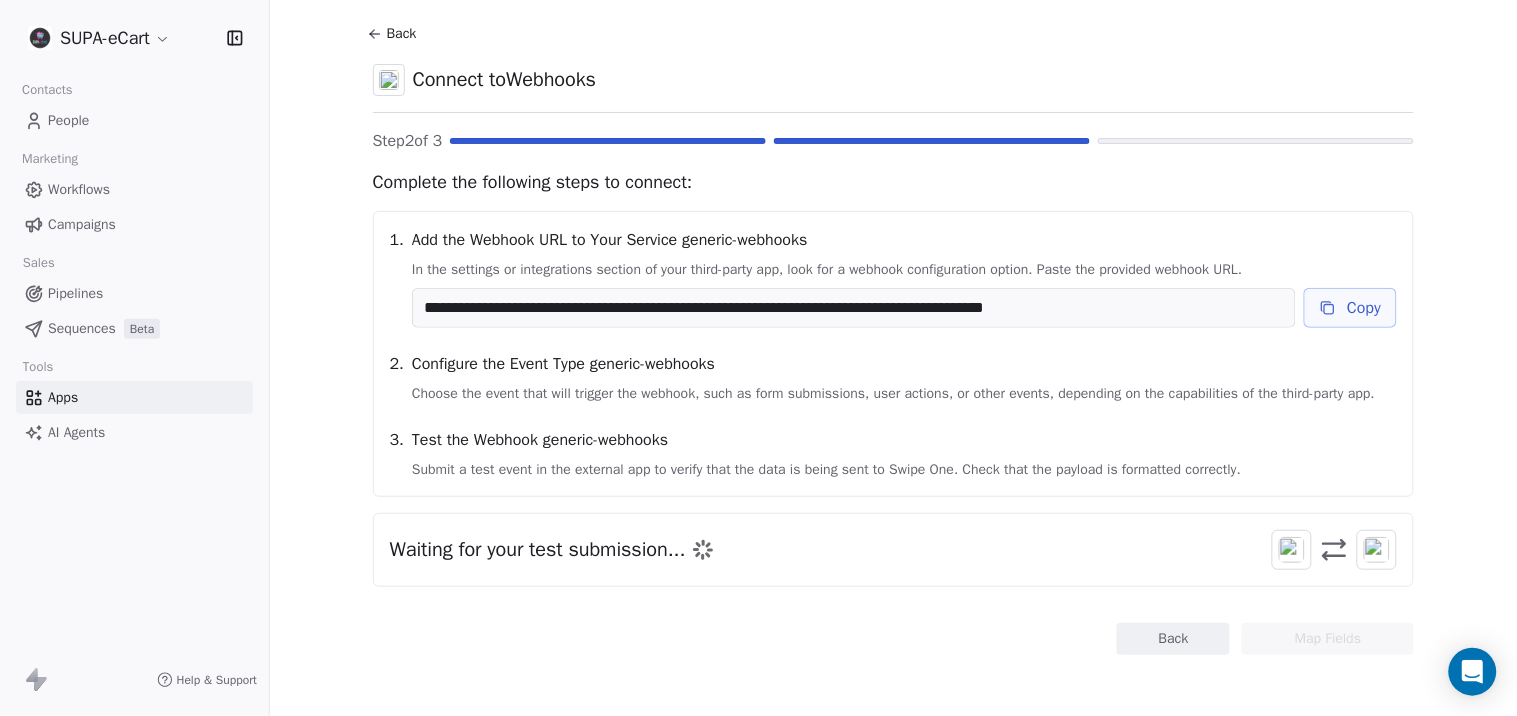 scroll, scrollTop: 66, scrollLeft: 0, axis: vertical 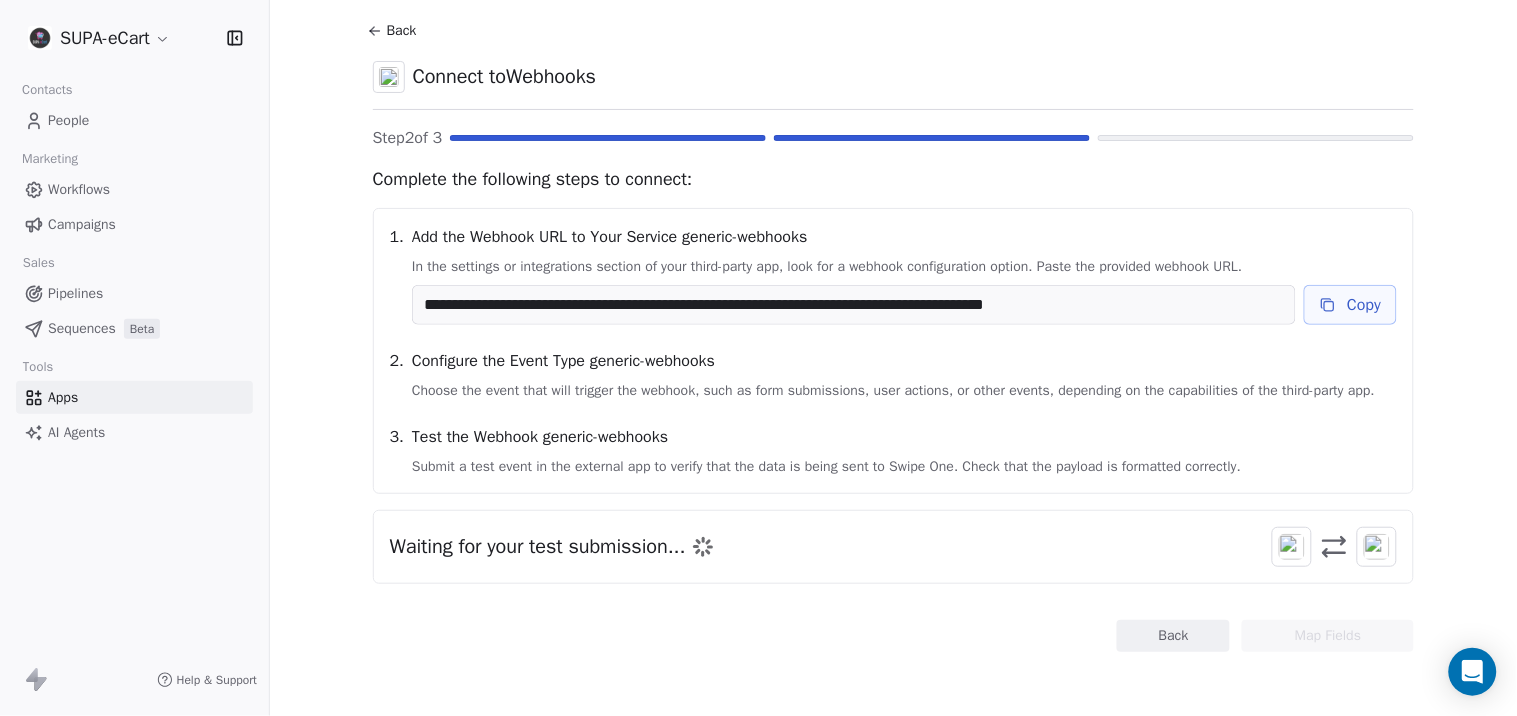 drag, startPoint x: 817, startPoint y: 281, endPoint x: 1211, endPoint y: 271, distance: 394.1269 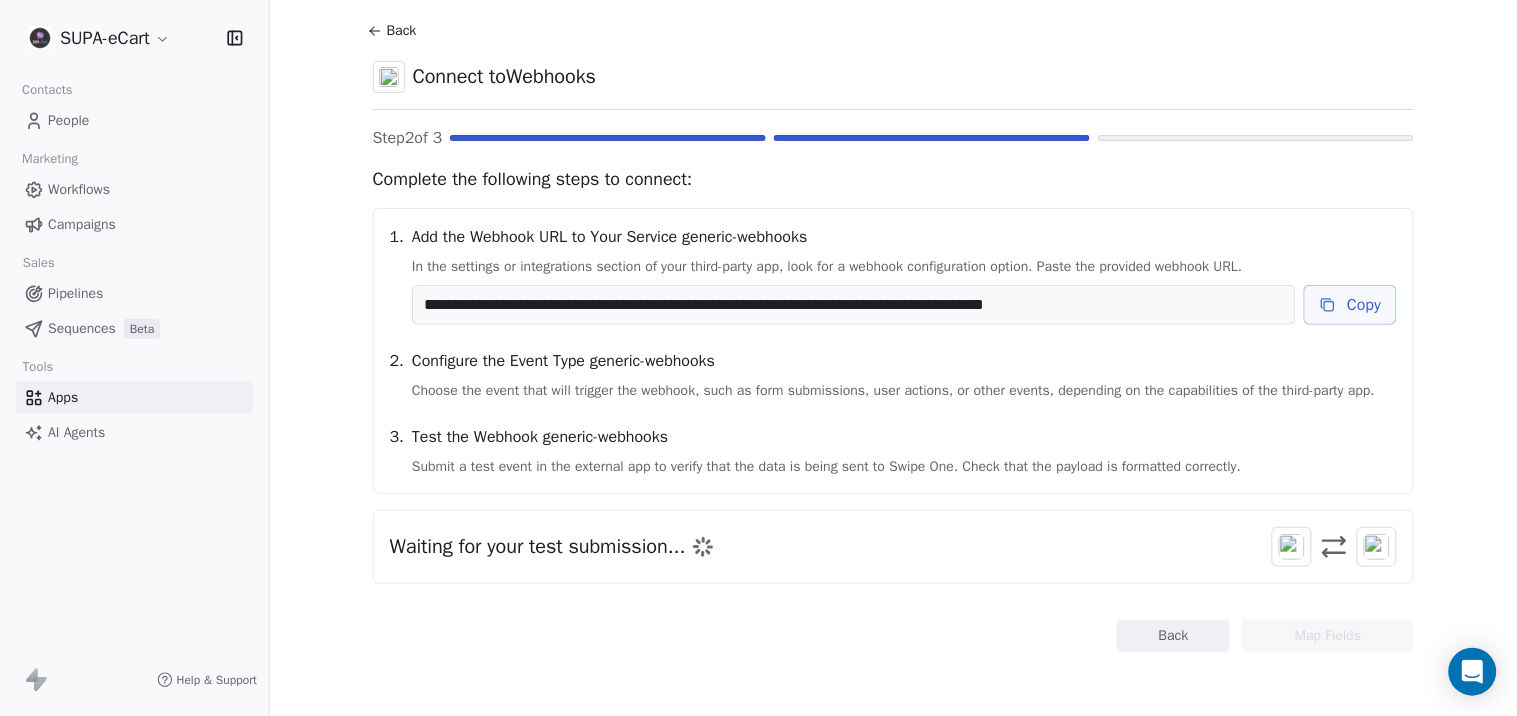 click on "**********" at bounding box center (853, 305) 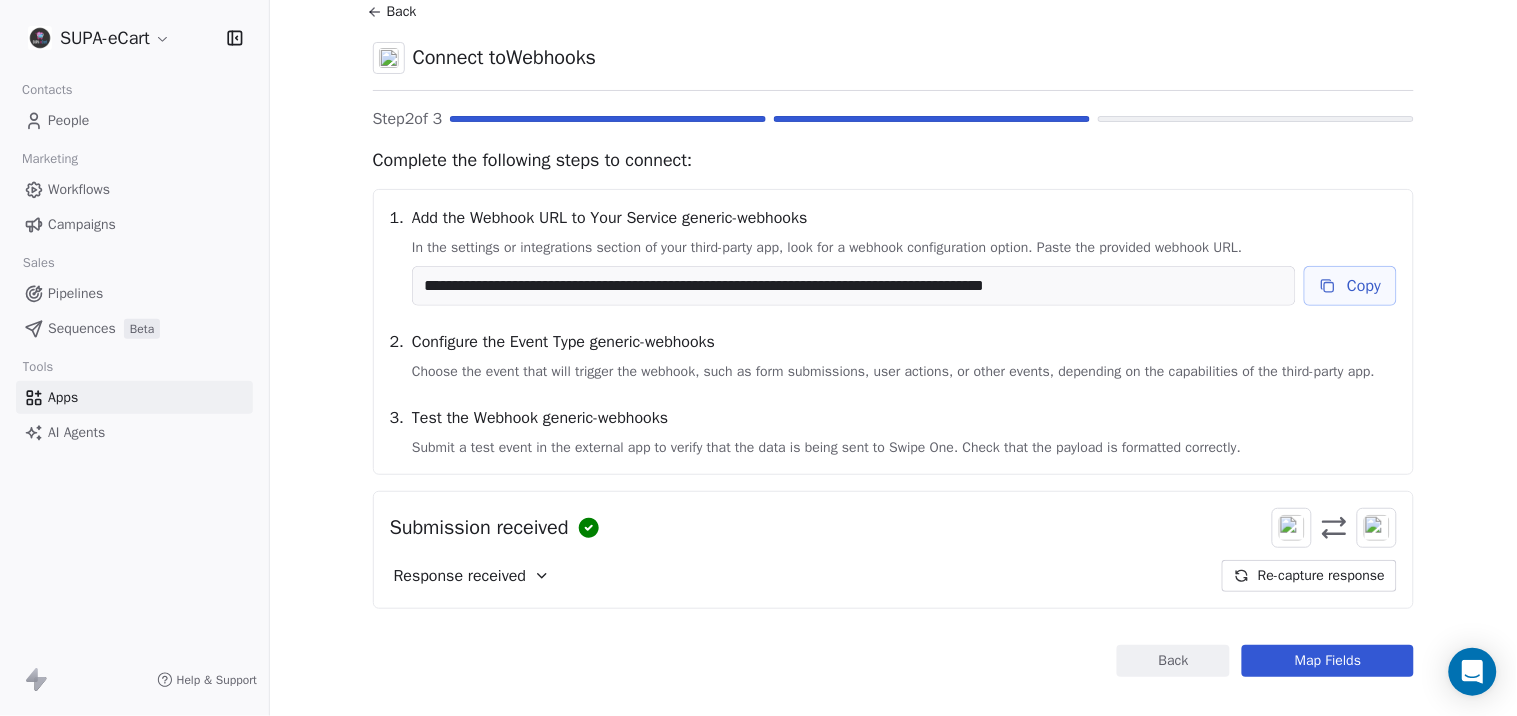 scroll, scrollTop: 110, scrollLeft: 0, axis: vertical 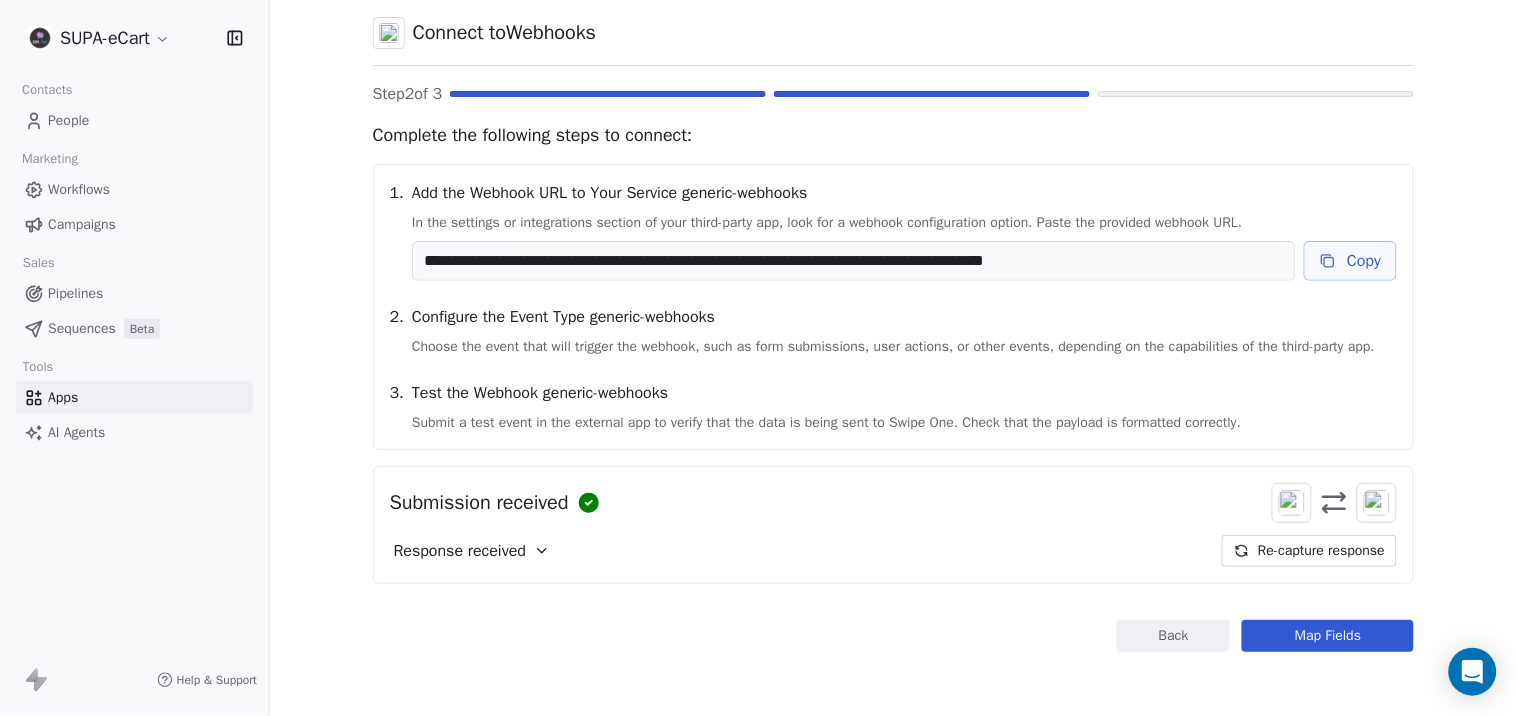 click on "Response received" at bounding box center [460, 551] 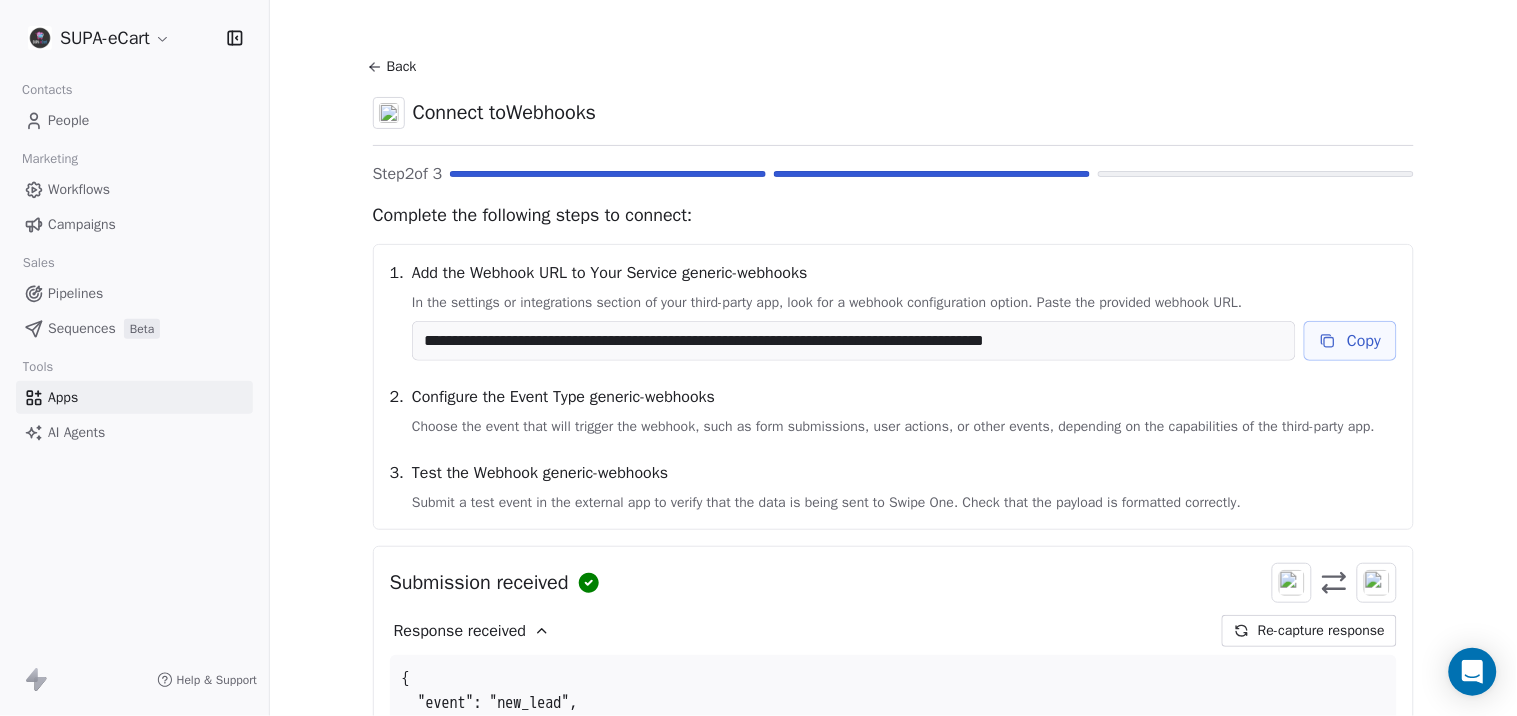 scroll, scrollTop: 0, scrollLeft: 0, axis: both 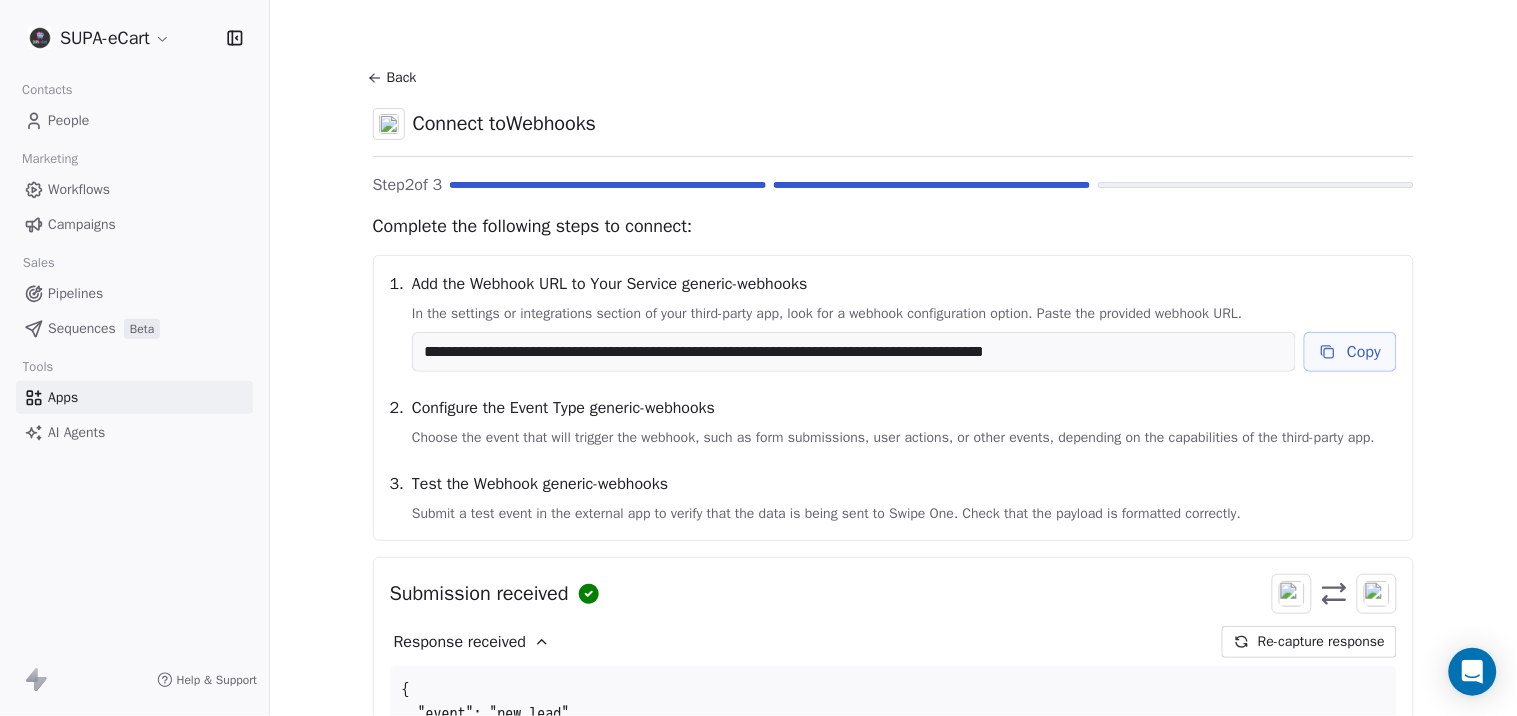 click on "Copy" at bounding box center [1351, 352] 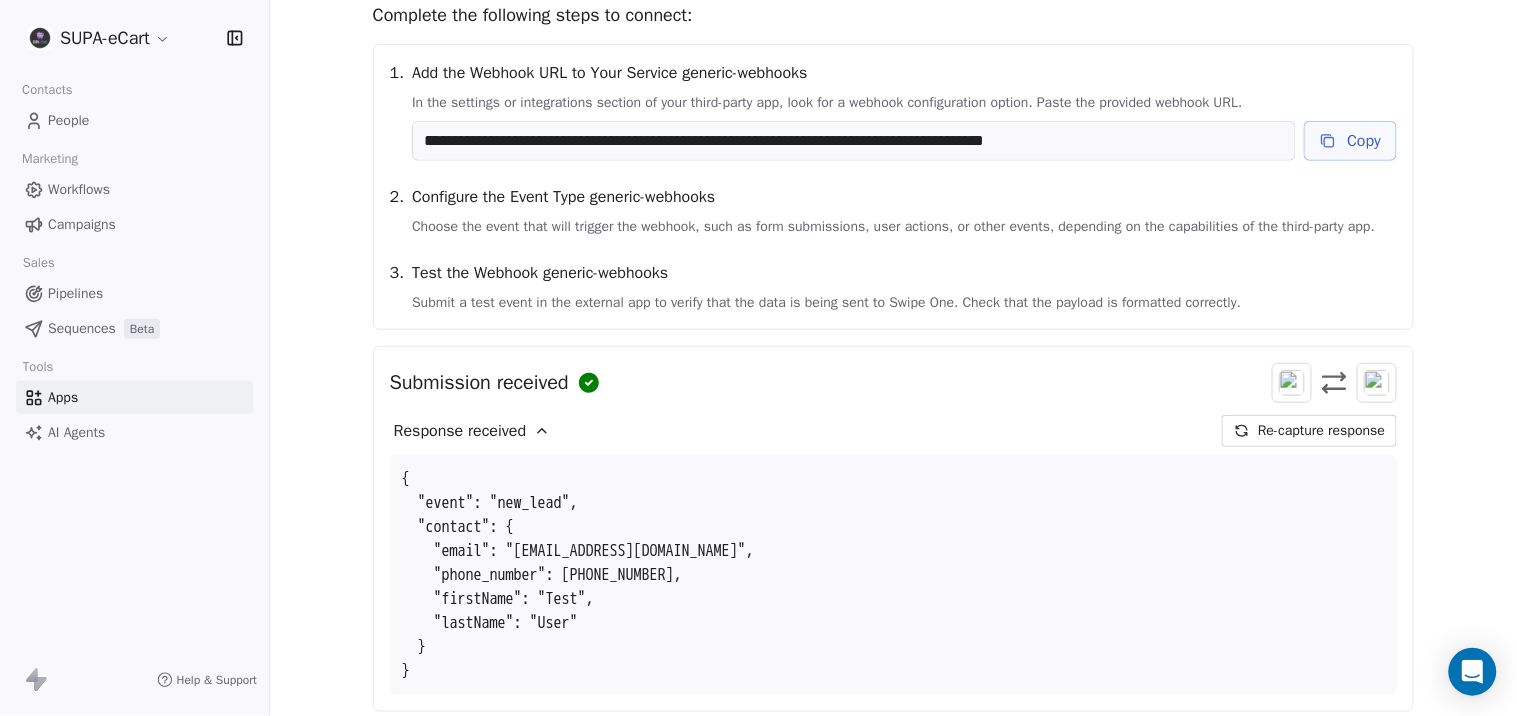 scroll, scrollTop: 358, scrollLeft: 0, axis: vertical 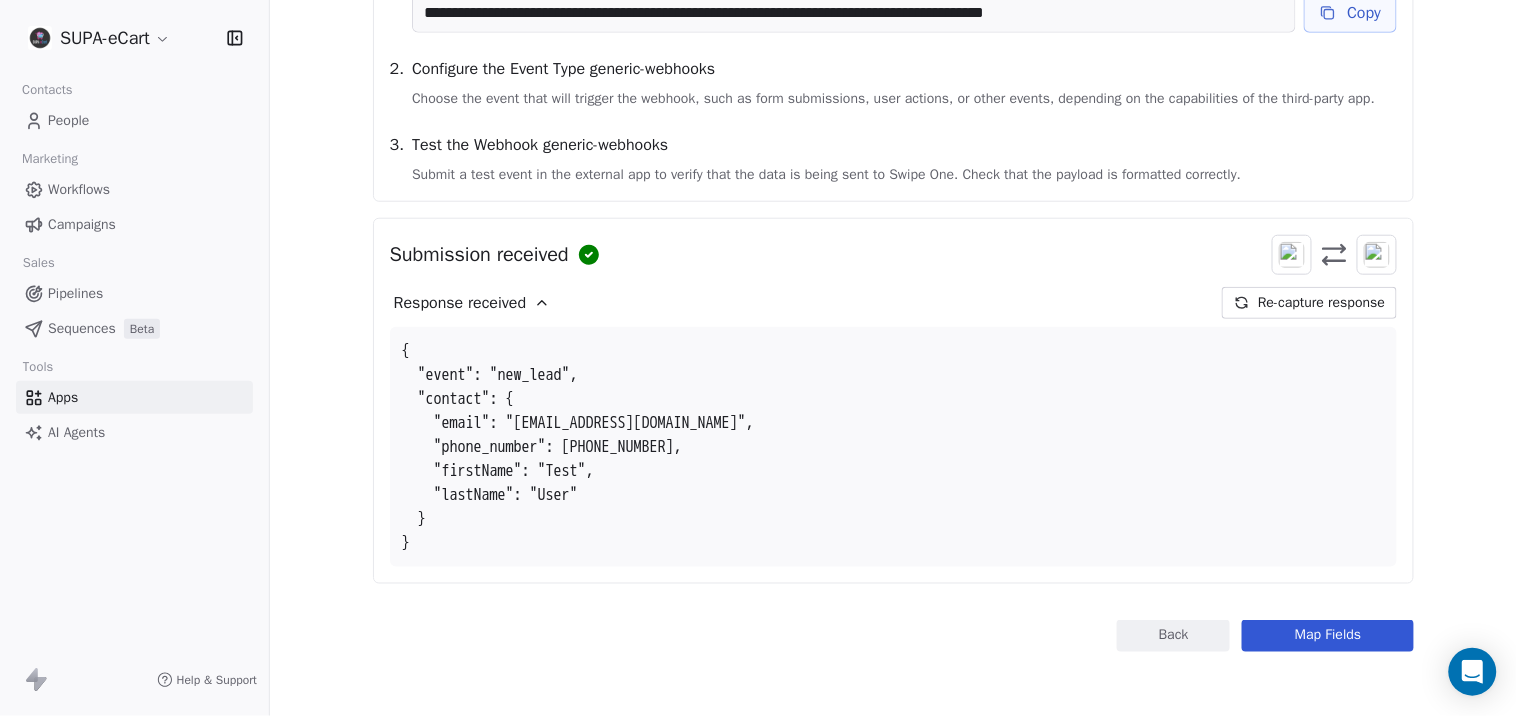 click on "Map Fields" at bounding box center (1328, 636) 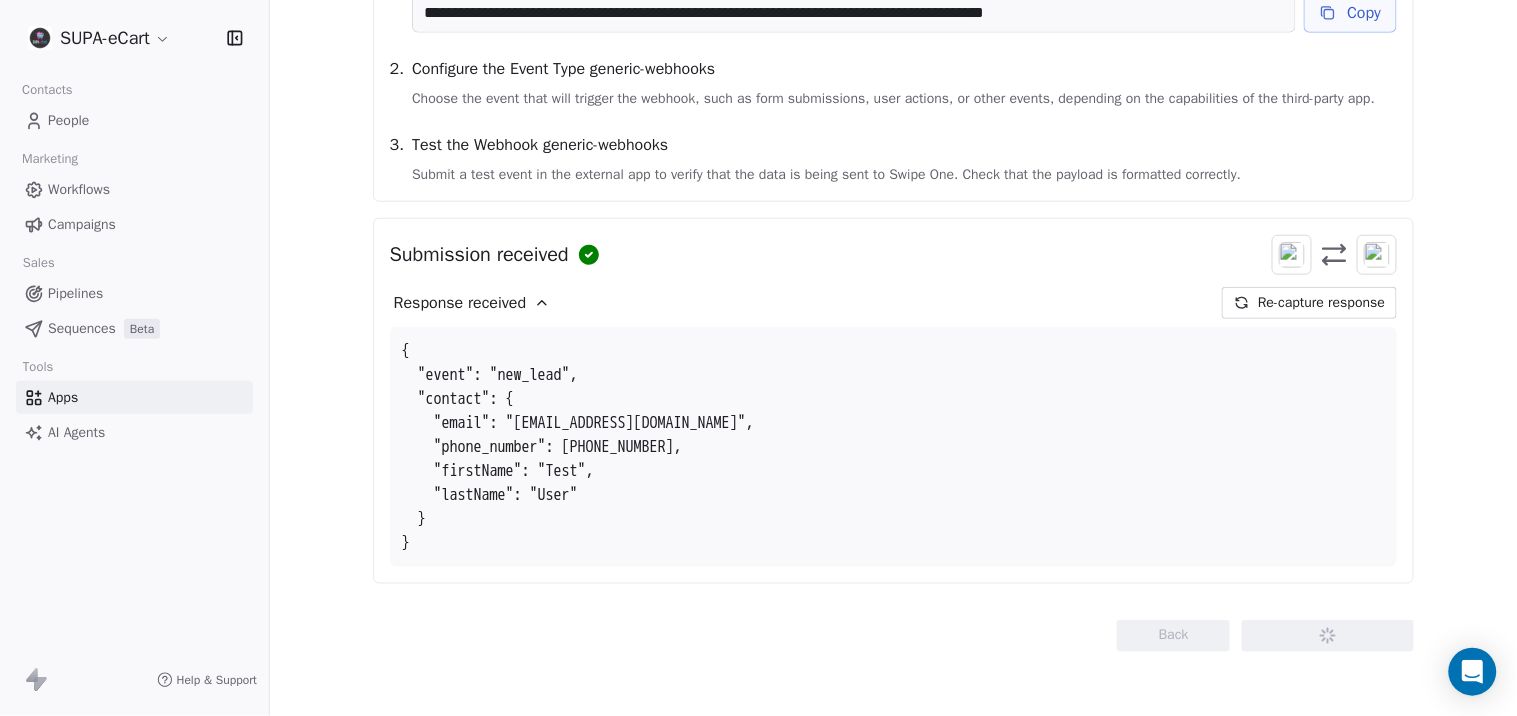 scroll, scrollTop: 0, scrollLeft: 0, axis: both 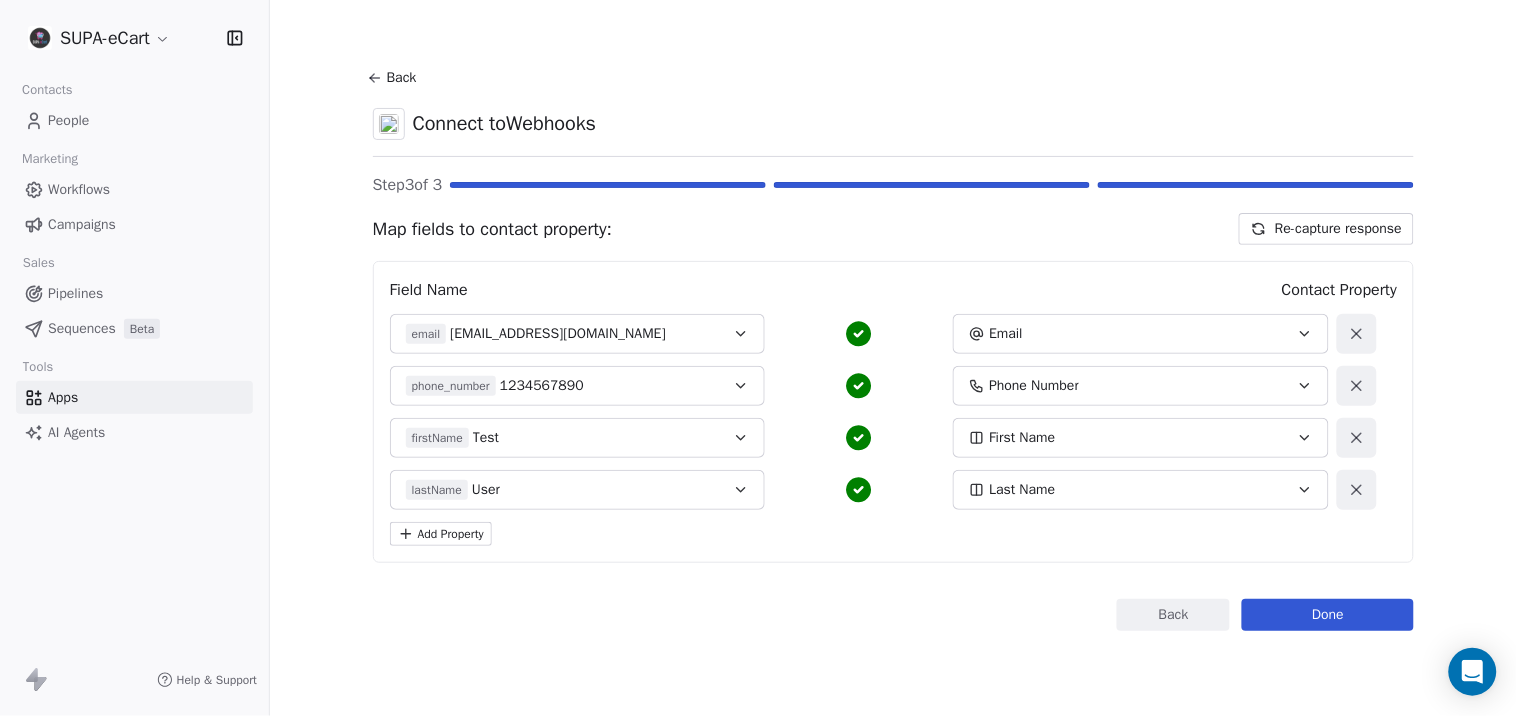 click on "Done" at bounding box center [1328, 615] 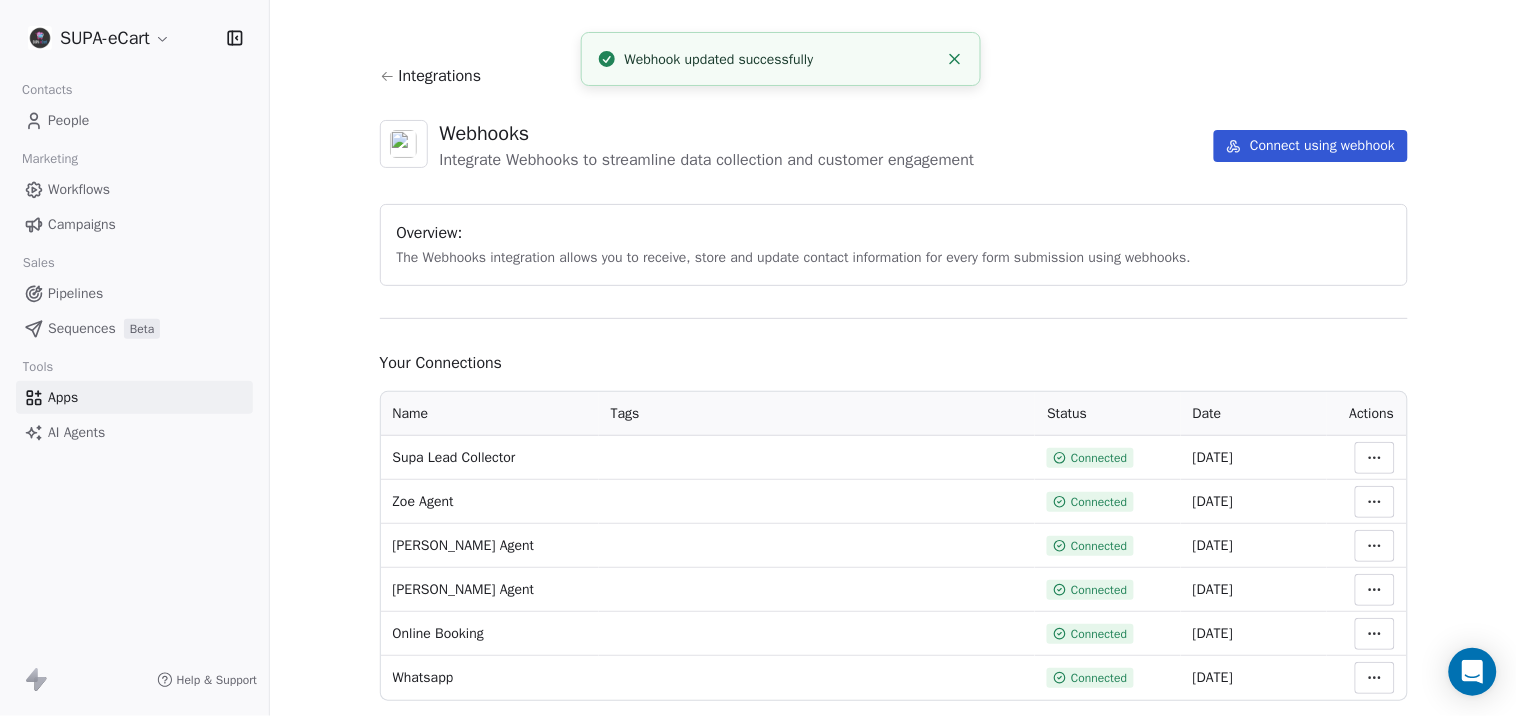 scroll, scrollTop: 48, scrollLeft: 0, axis: vertical 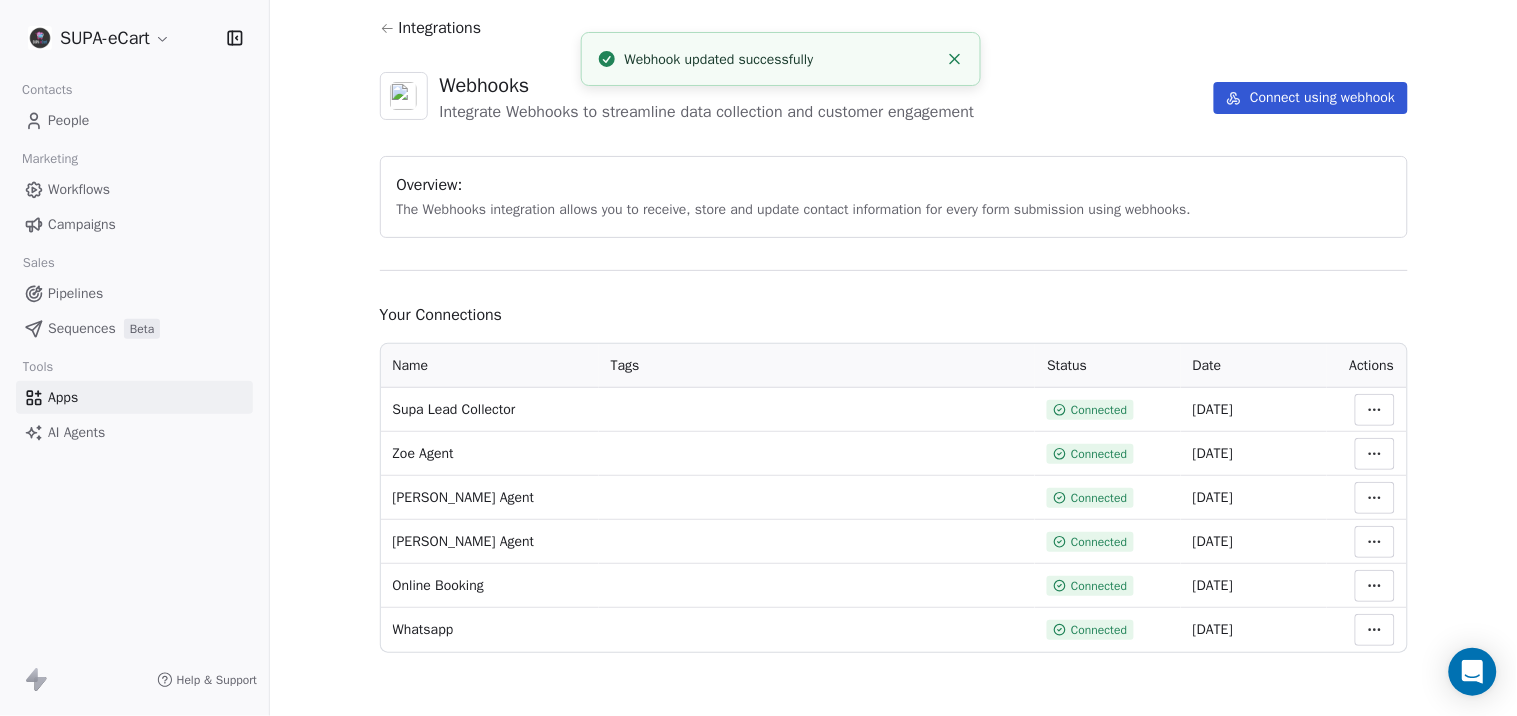 click on "SUPA-eCart Contacts People Marketing Workflows Campaigns Sales Pipelines Sequences Beta Tools Apps AI Agents Help & Support Integrations Webhooks Integrate Webhooks to streamline data collection and customer engagement Connect using webhook Overview: The Webhooks integration allows you to receive, store and update contact information for every form submission using webhooks. Your Connections Name Tags Status Date Actions Supa Lead Collector Connected 06 Jul 2025 Zoe Agent Connected 25 Jun 2025 Emily Agent Connected 25 Jun 2025  David Agent Connected 25 Jun 2025 Online Booking Connected 25 Jun 2025 Whatsapp Connected 25 Jun 2025   Webhook updated successfully" at bounding box center (758, 358) 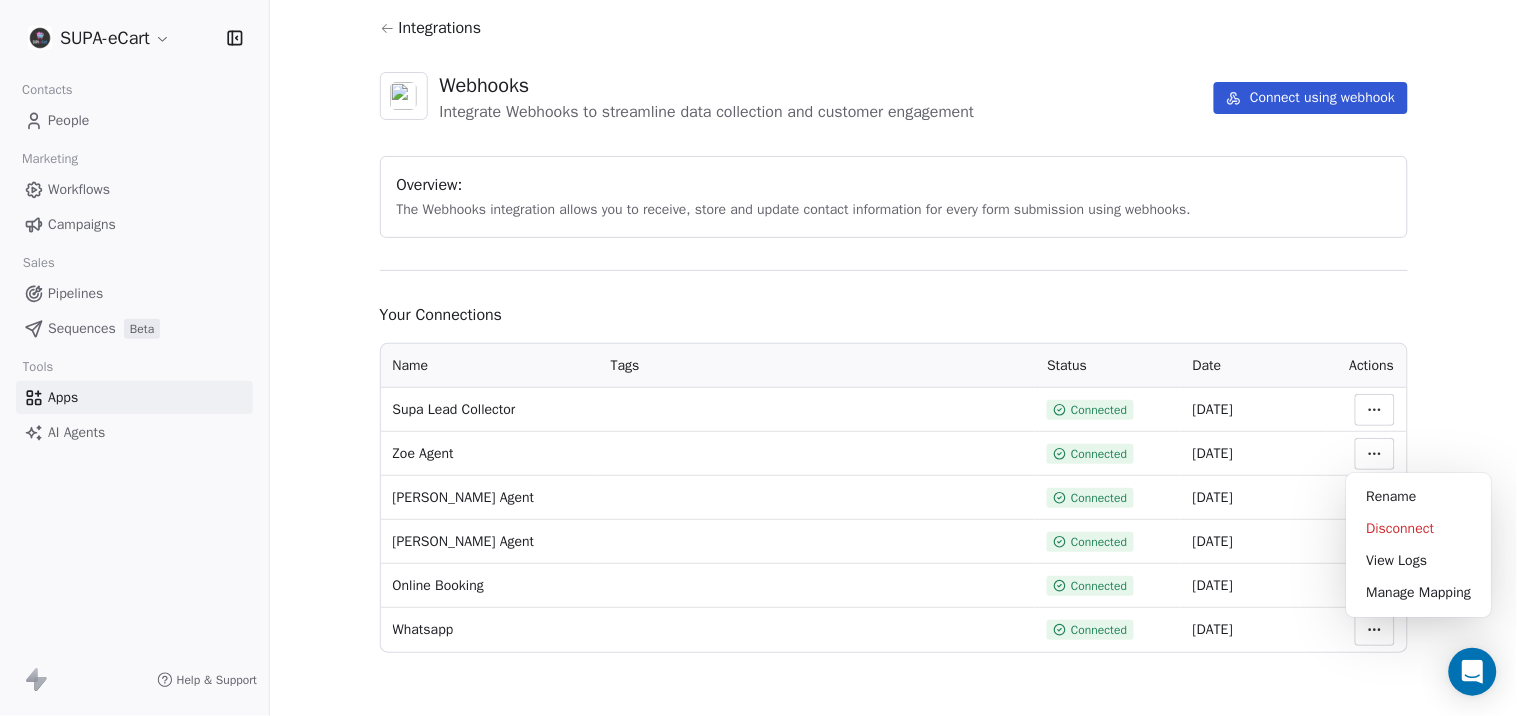 click on "SUPA-eCart Contacts People Marketing Workflows Campaigns Sales Pipelines Sequences Beta Tools Apps AI Agents Help & Support Integrations Webhooks Integrate Webhooks to streamline data collection and customer engagement Connect using webhook Overview: The Webhooks integration allows you to receive, store and update contact information for every form submission using webhooks. Your Connections Name Tags Status Date Actions Supa Lead Collector Connected 06 Jul 2025 Zoe Agent Connected 25 Jun 2025 Emily Agent Connected 25 Jun 2025  David Agent Connected 25 Jun 2025 Online Booking Connected 25 Jun 2025 Whatsapp Connected 25 Jun 2025
Rename Disconnect View Logs Manage Mapping" at bounding box center [758, 358] 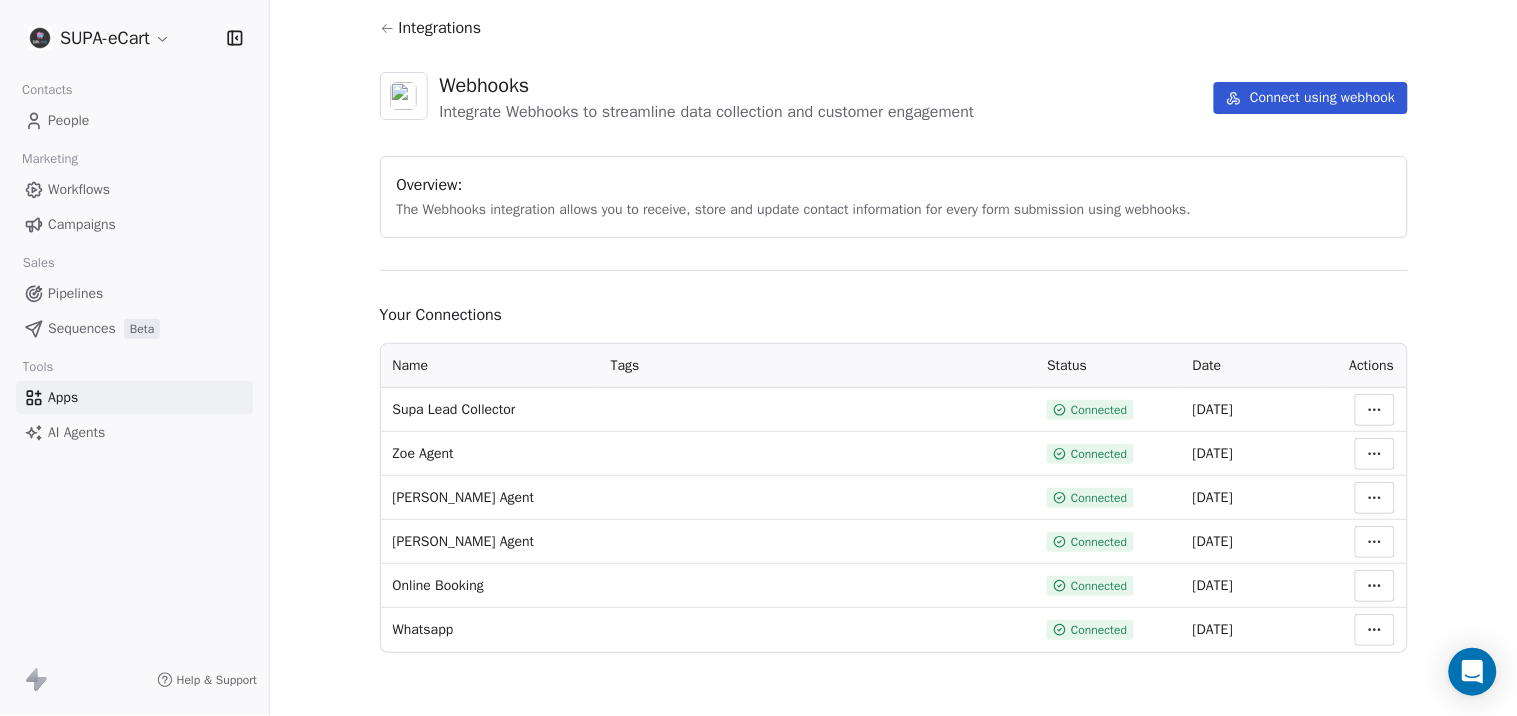 click on "SUPA-eCart Contacts People Marketing Workflows Campaigns Sales Pipelines Sequences Beta Tools Apps AI Agents Help & Support Integrations Webhooks Integrate Webhooks to streamline data collection and customer engagement Connect using webhook Overview: The Webhooks integration allows you to receive, store and update contact information for every form submission using webhooks. Your Connections Name Tags Status Date Actions Supa Lead Collector Connected 06 Jul 2025 Zoe Agent Connected 25 Jun 2025 Emily Agent Connected 25 Jun 2025  David Agent Connected 25 Jun 2025 Online Booking Connected 25 Jun 2025 Whatsapp Connected 25 Jun 2025" at bounding box center (758, 358) 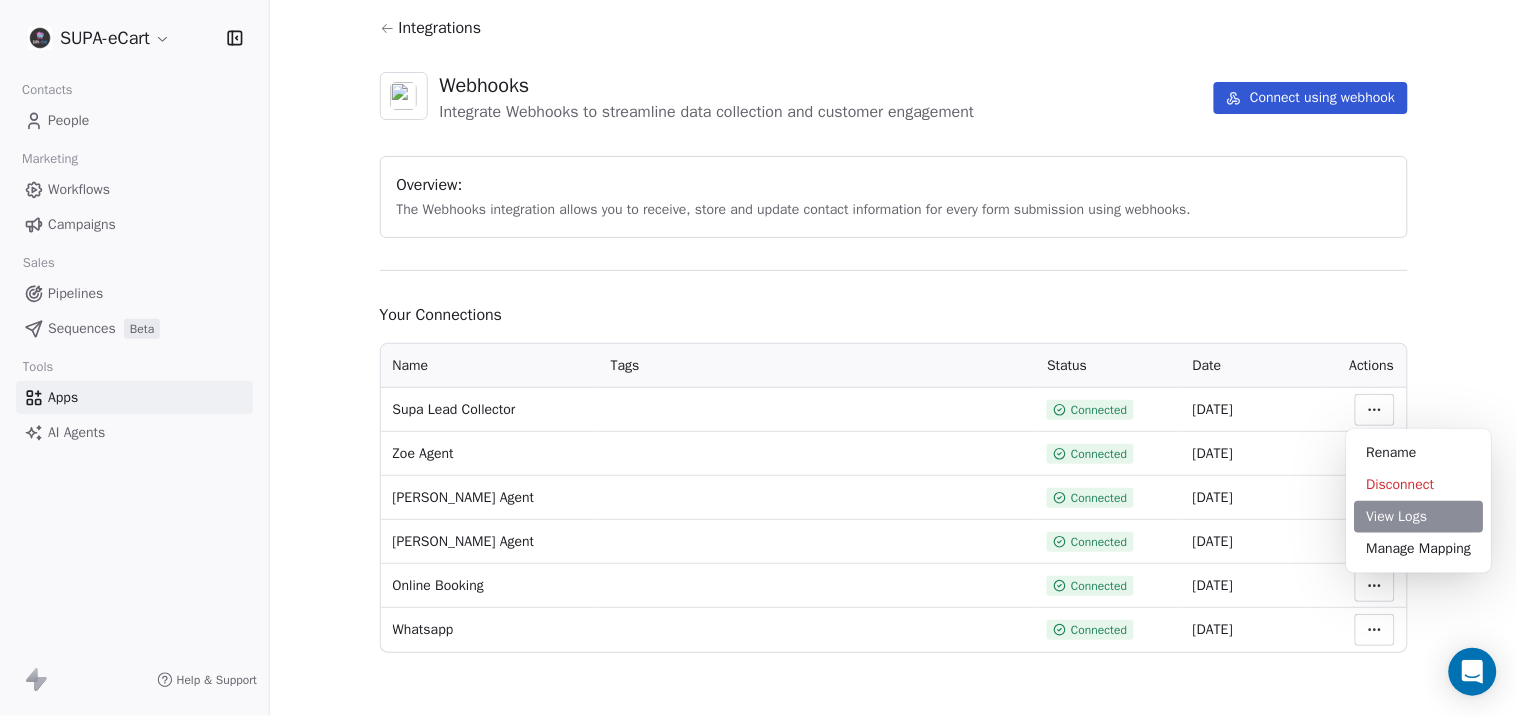 click on "View Logs" at bounding box center [1419, 517] 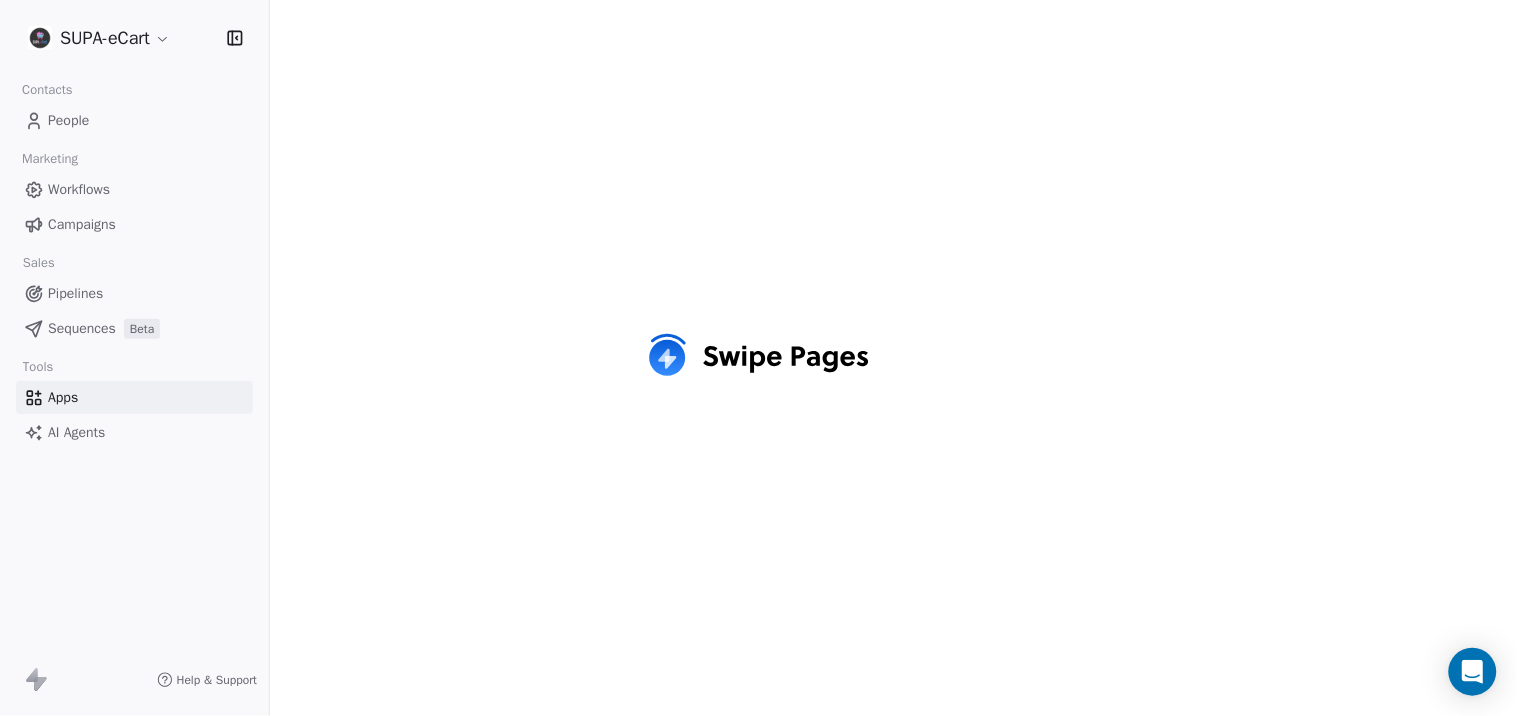 scroll, scrollTop: 0, scrollLeft: 0, axis: both 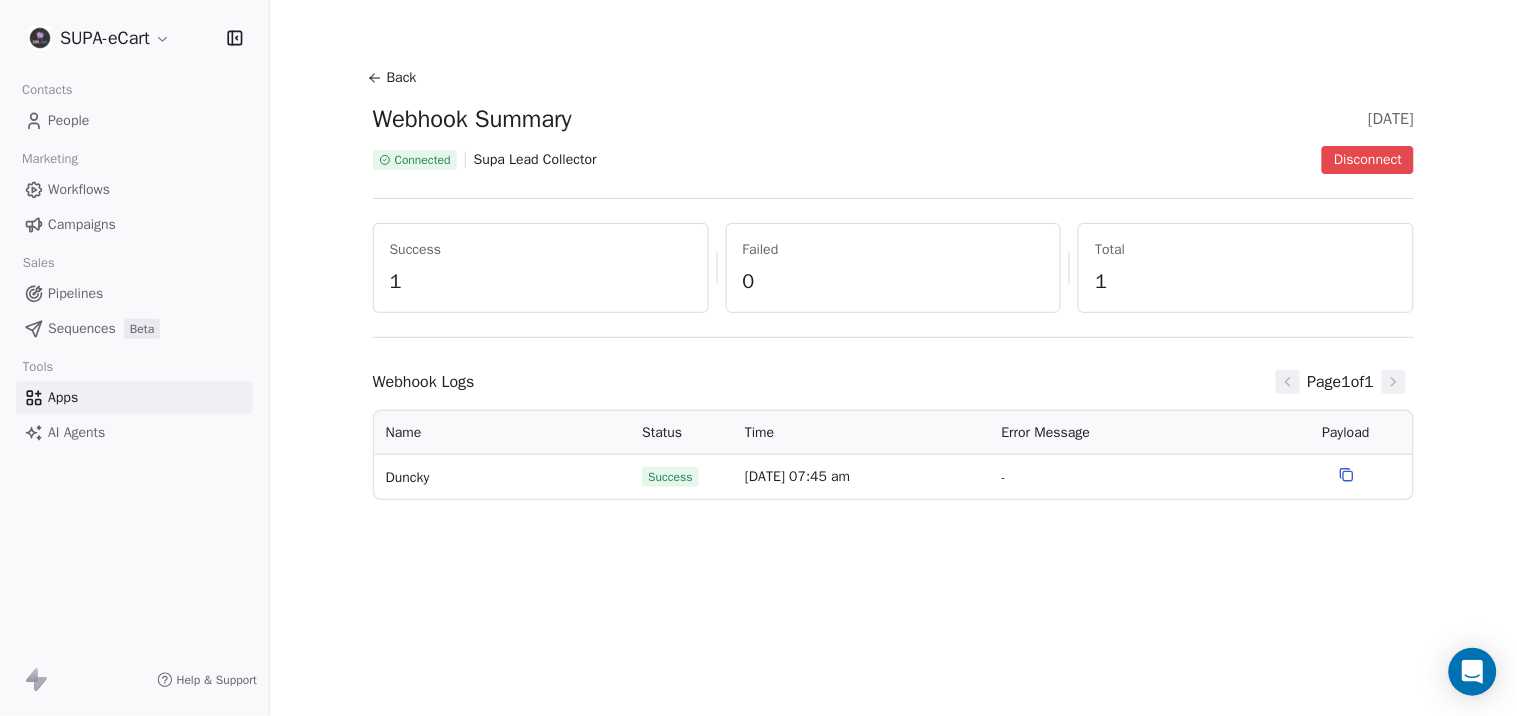 click 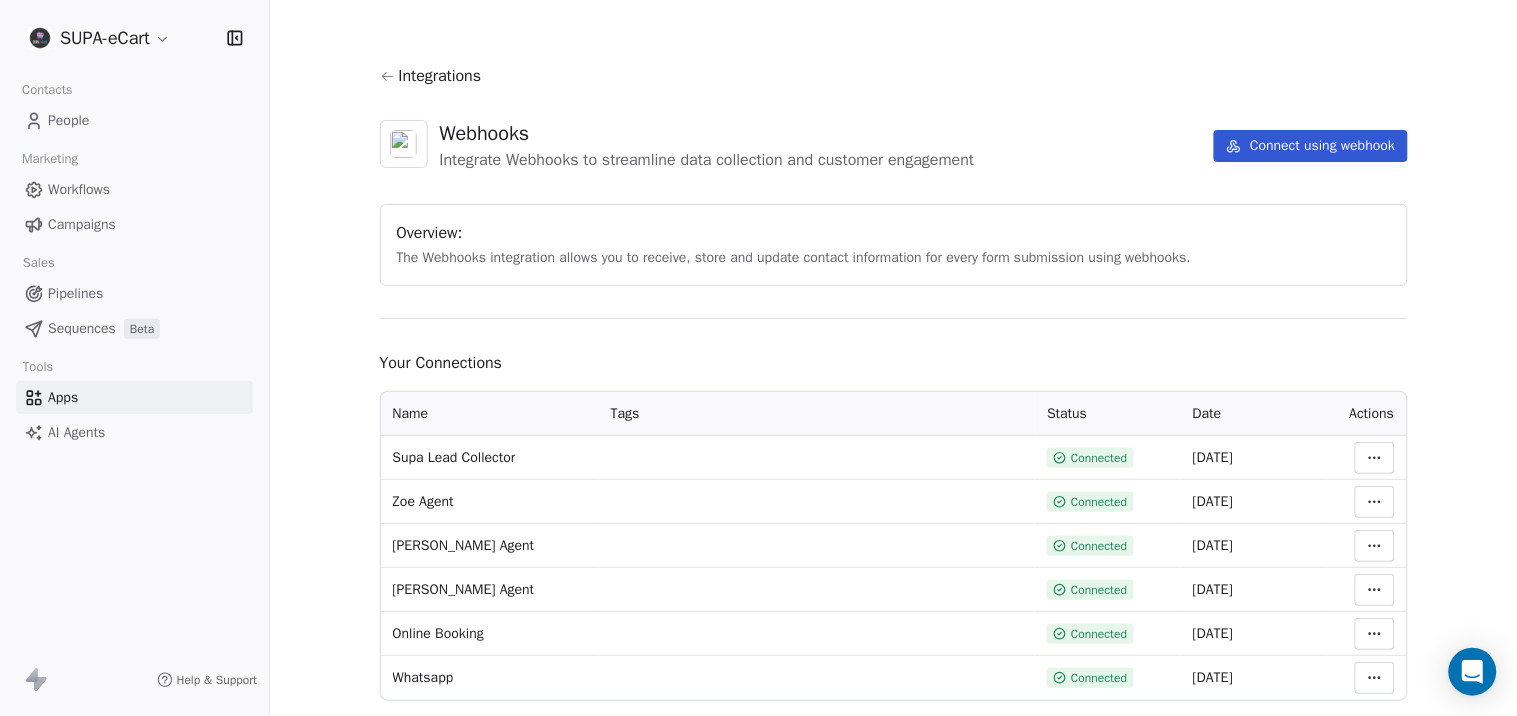 scroll, scrollTop: 48, scrollLeft: 0, axis: vertical 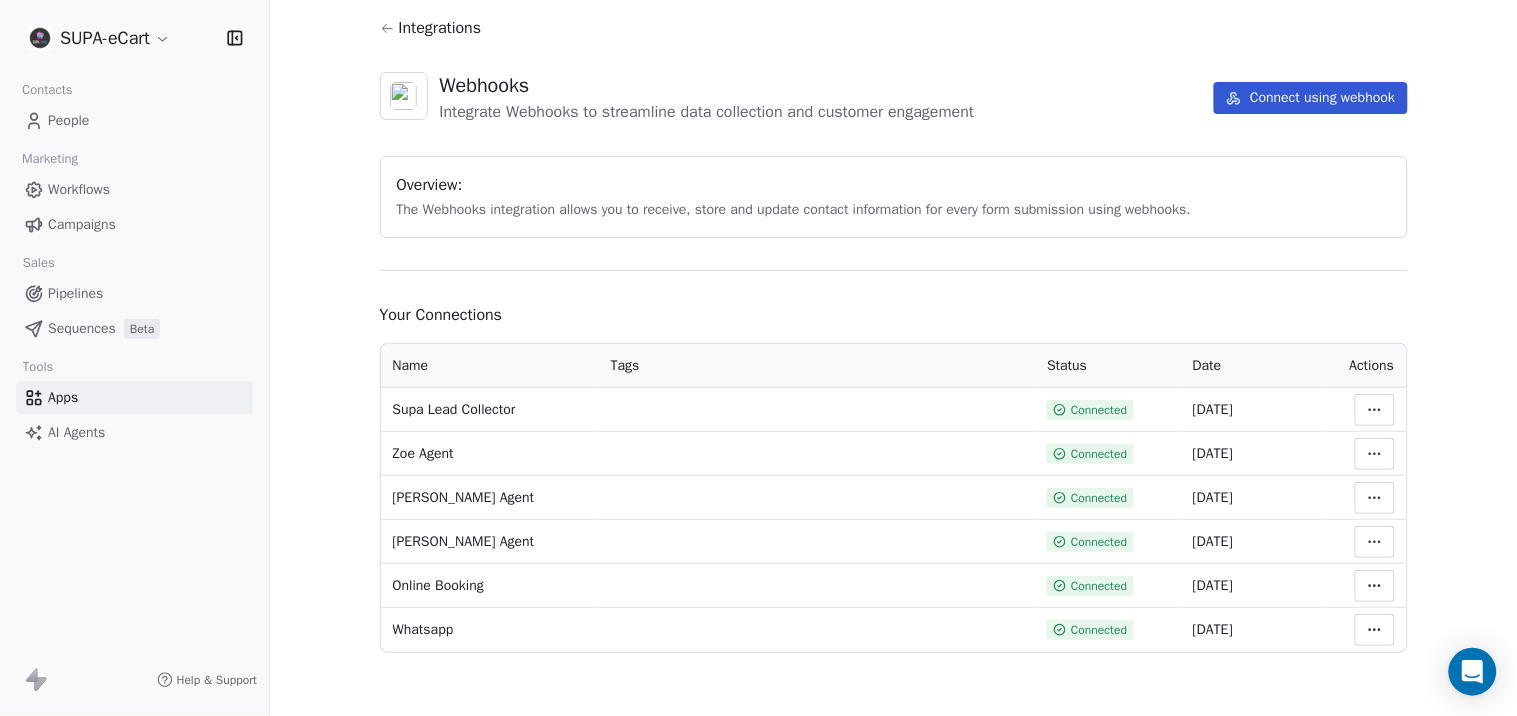 click on "SUPA-eCart Contacts People Marketing Workflows Campaigns Sales Pipelines Sequences Beta Tools Apps AI Agents Help & Support Integrations Webhooks Integrate Webhooks to streamline data collection and customer engagement Connect using webhook Overview: The Webhooks integration allows you to receive, store and update contact information for every form submission using webhooks. Your Connections Name Tags Status Date Actions Supa Lead Collector Connected 06 Jul 2025 Zoe Agent Connected 25 Jun 2025 Emily Agent Connected 25 Jun 2025  David Agent Connected 25 Jun 2025 Online Booking Connected 25 Jun 2025 Whatsapp Connected 25 Jun 2025" at bounding box center [758, 358] 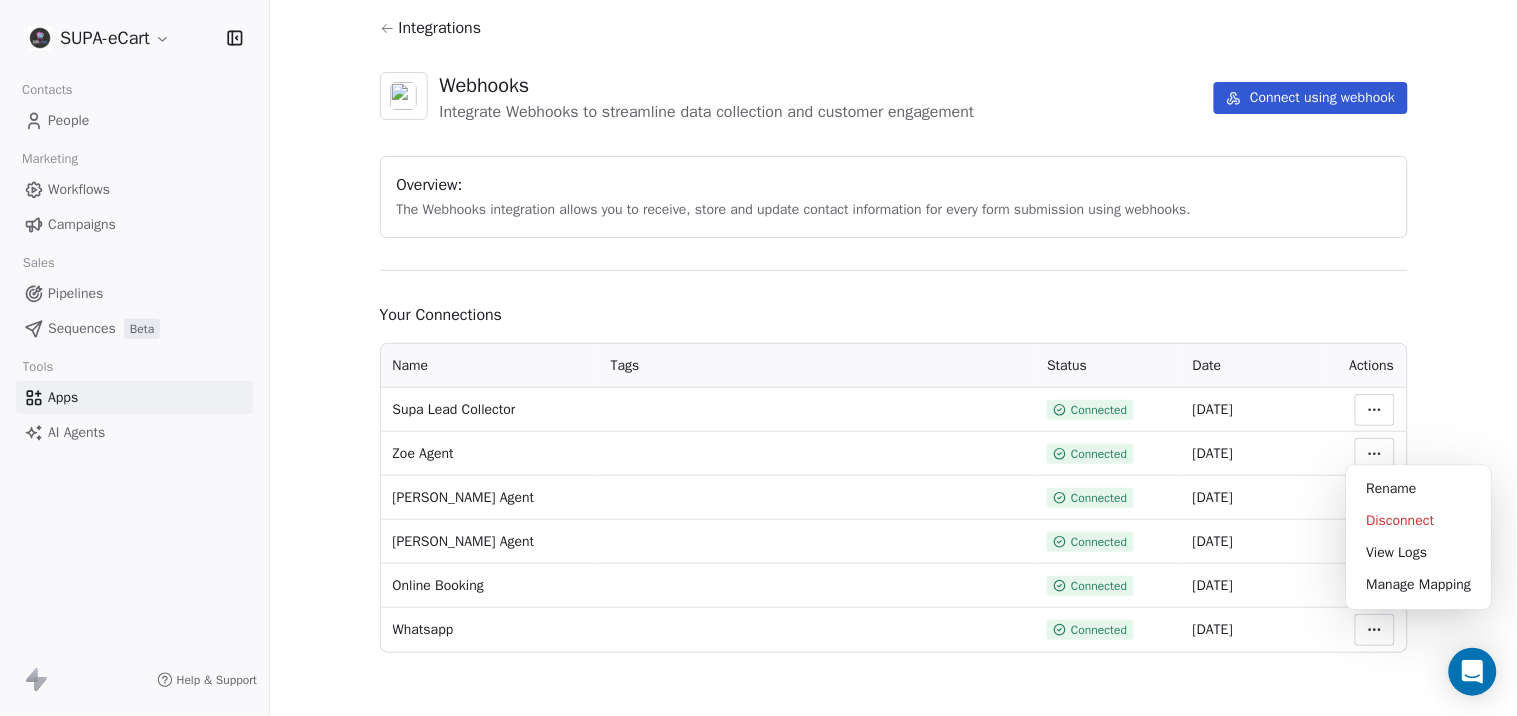 click on "SUPA-eCart Contacts People Marketing Workflows Campaigns Sales Pipelines Sequences Beta Tools Apps AI Agents Help & Support Integrations Webhooks Integrate Webhooks to streamline data collection and customer engagement Connect using webhook Overview: The Webhooks integration allows you to receive, store and update contact information for every form submission using webhooks. Your Connections Name Tags Status Date Actions Supa Lead Collector Connected 06 Jul 2025 Zoe Agent Connected 25 Jun 2025 Emily Agent Connected 25 Jun 2025  David Agent Connected 25 Jun 2025 Online Booking Connected 25 Jun 2025 Whatsapp Connected 25 Jun 2025
Rename Disconnect View Logs Manage Mapping" at bounding box center (758, 358) 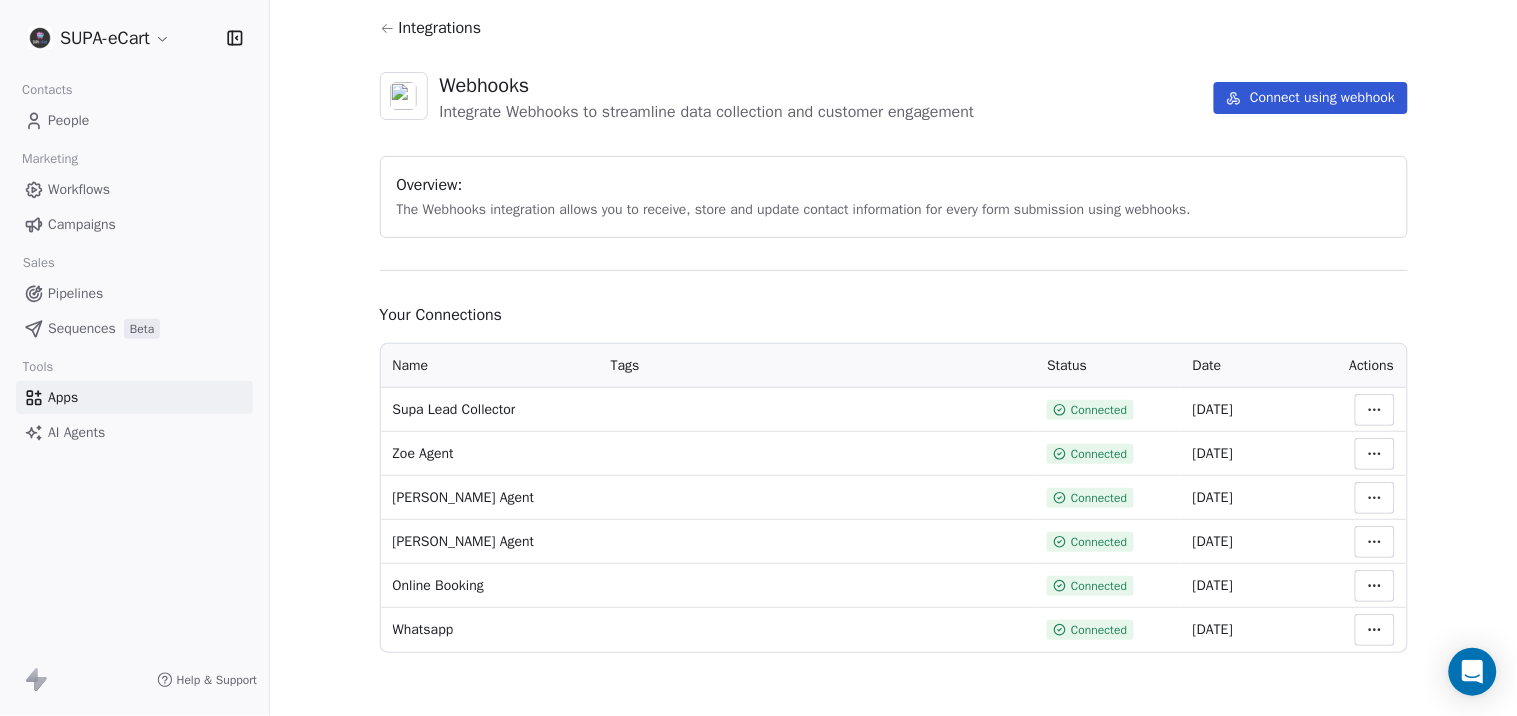 click on "SUPA-eCart Contacts People Marketing Workflows Campaigns Sales Pipelines Sequences Beta Tools Apps AI Agents Help & Support Integrations Webhooks Integrate Webhooks to streamline data collection and customer engagement Connect using webhook Overview: The Webhooks integration allows you to receive, store and update contact information for every form submission using webhooks. Your Connections Name Tags Status Date Actions Supa Lead Collector Connected 06 Jul 2025 Zoe Agent Connected 25 Jun 2025 Emily Agent Connected 25 Jun 2025  David Agent Connected 25 Jun 2025 Online Booking Connected 25 Jun 2025 Whatsapp Connected 25 Jun 2025" at bounding box center (758, 358) 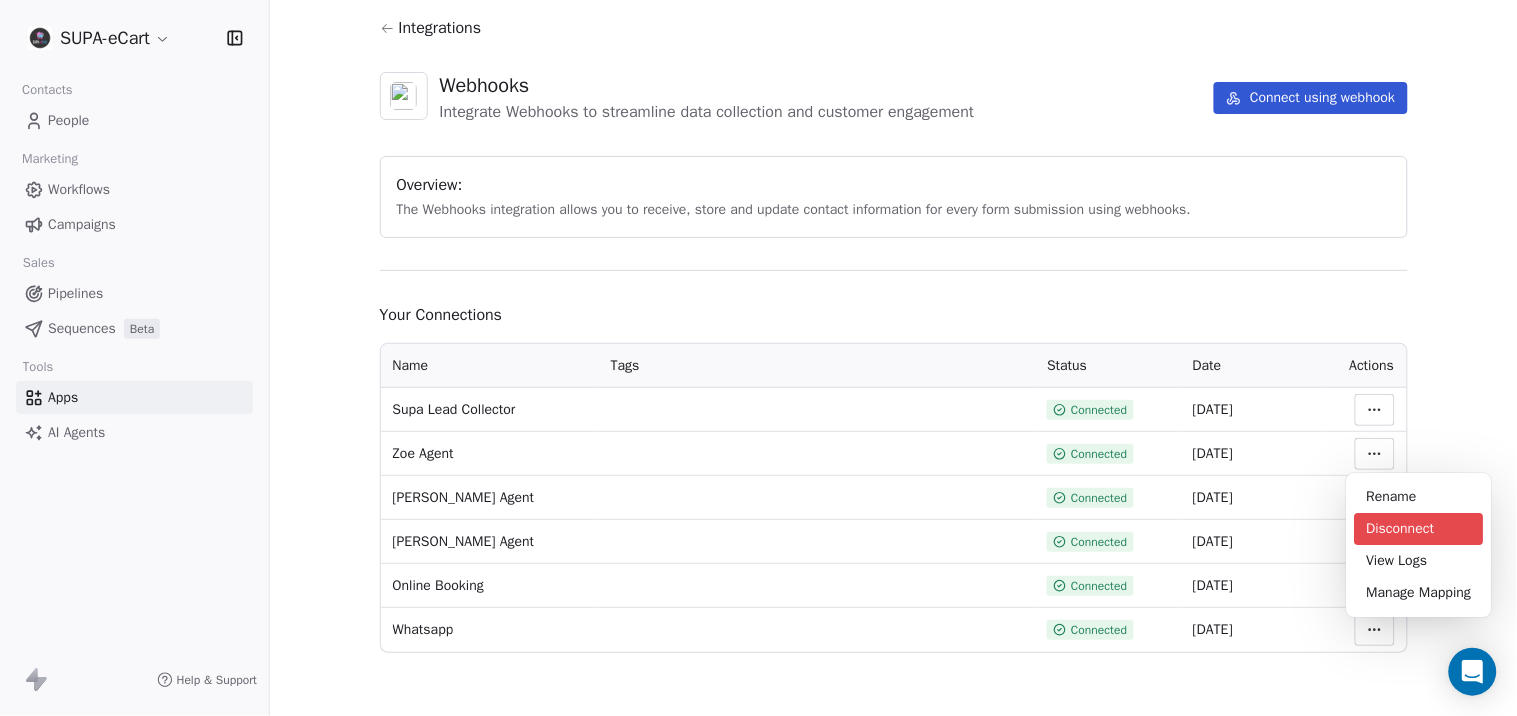 click on "Disconnect" at bounding box center [1419, 529] 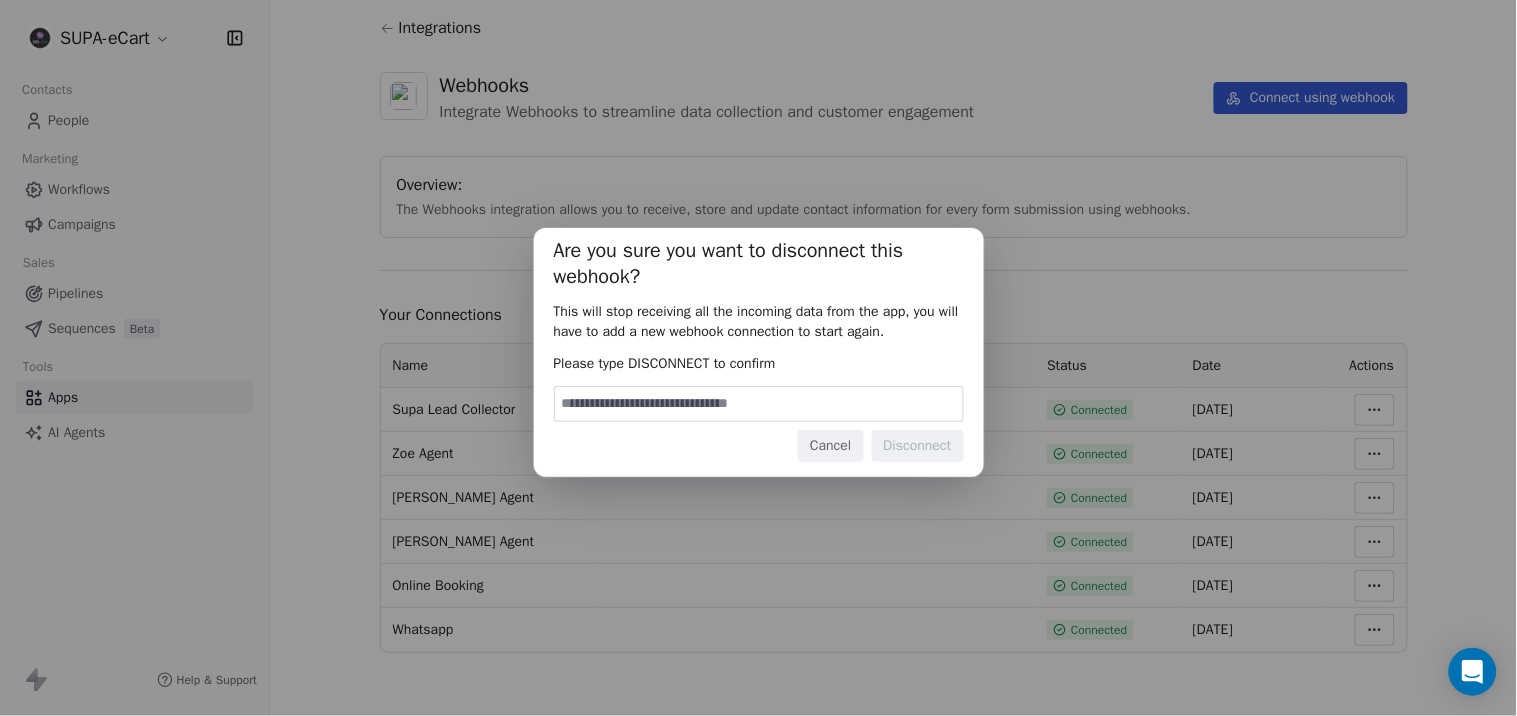click at bounding box center [759, 404] 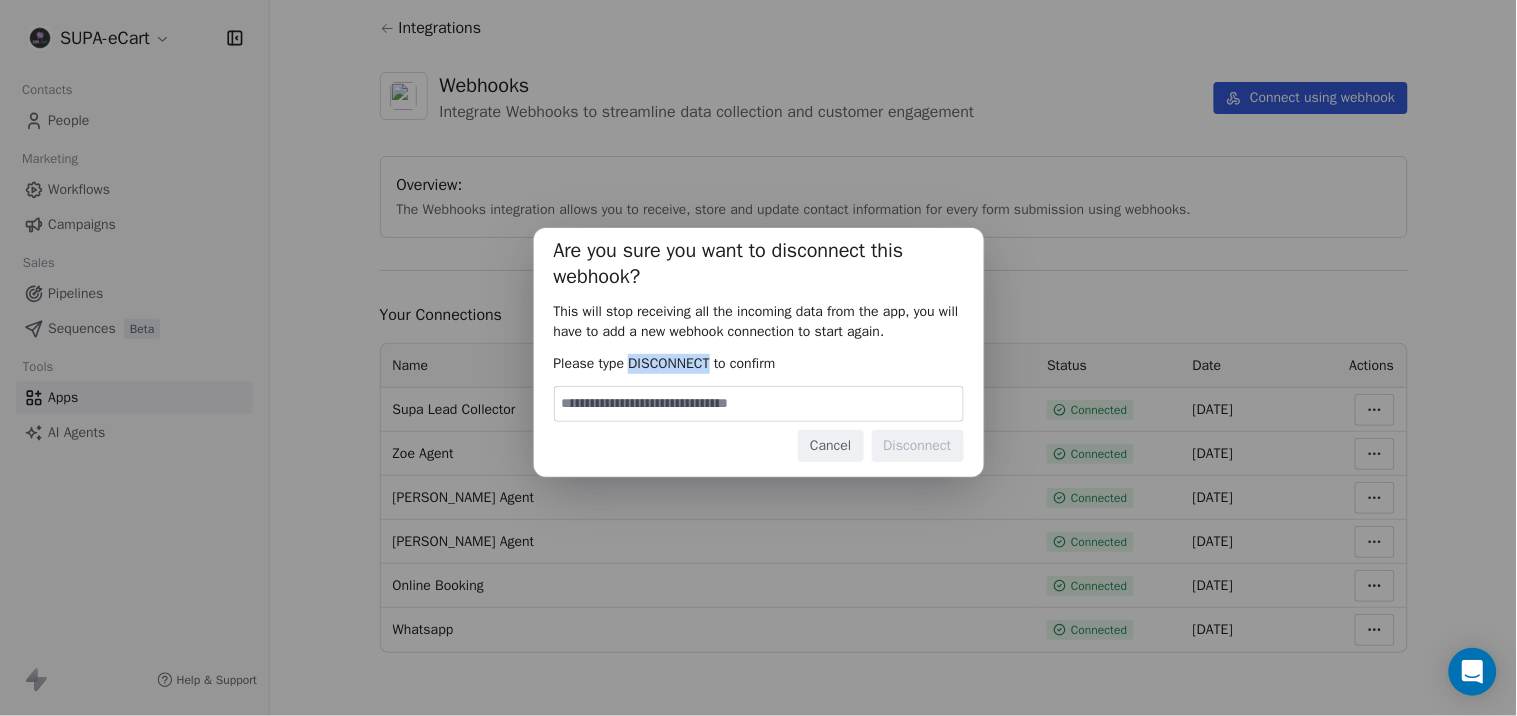 drag, startPoint x: 720, startPoint y: 364, endPoint x: 634, endPoint y: 368, distance: 86.09297 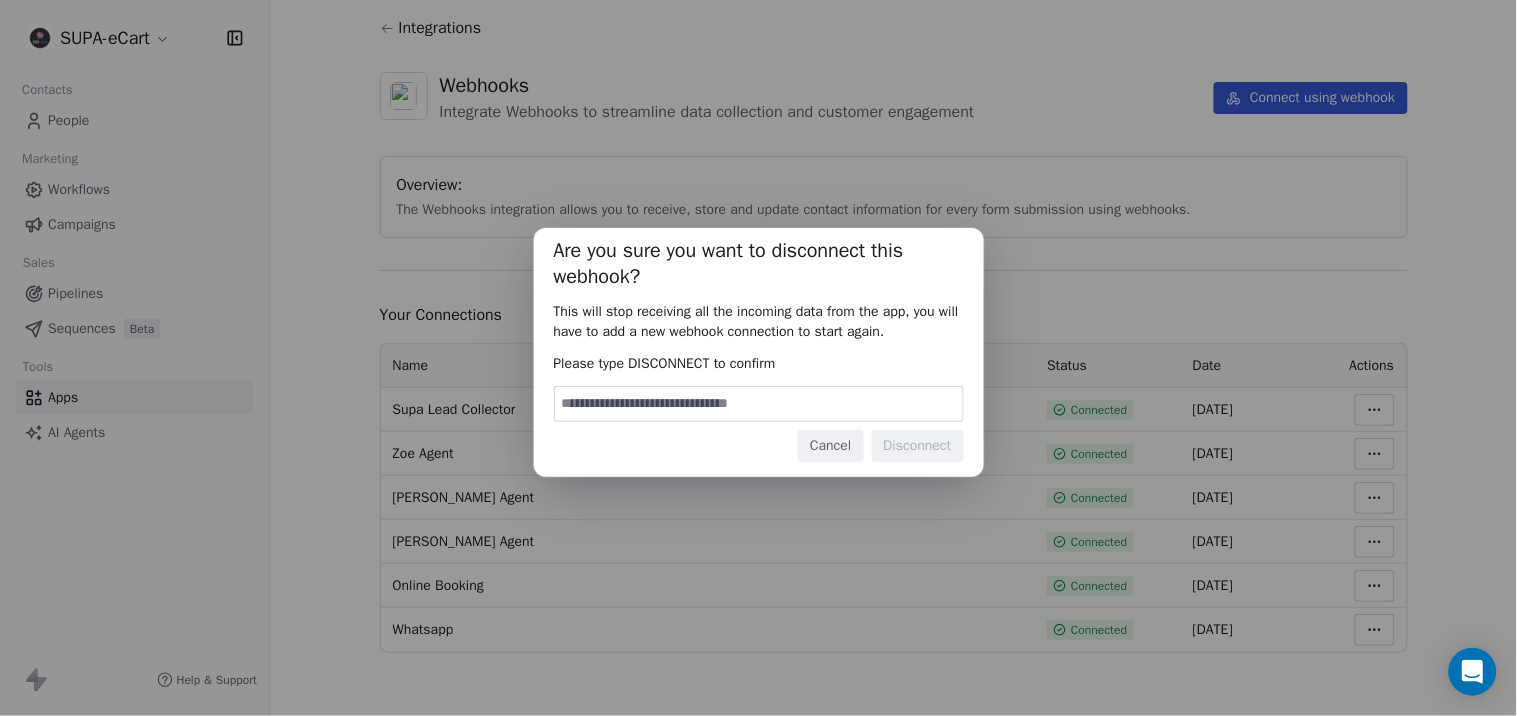 click at bounding box center (759, 404) 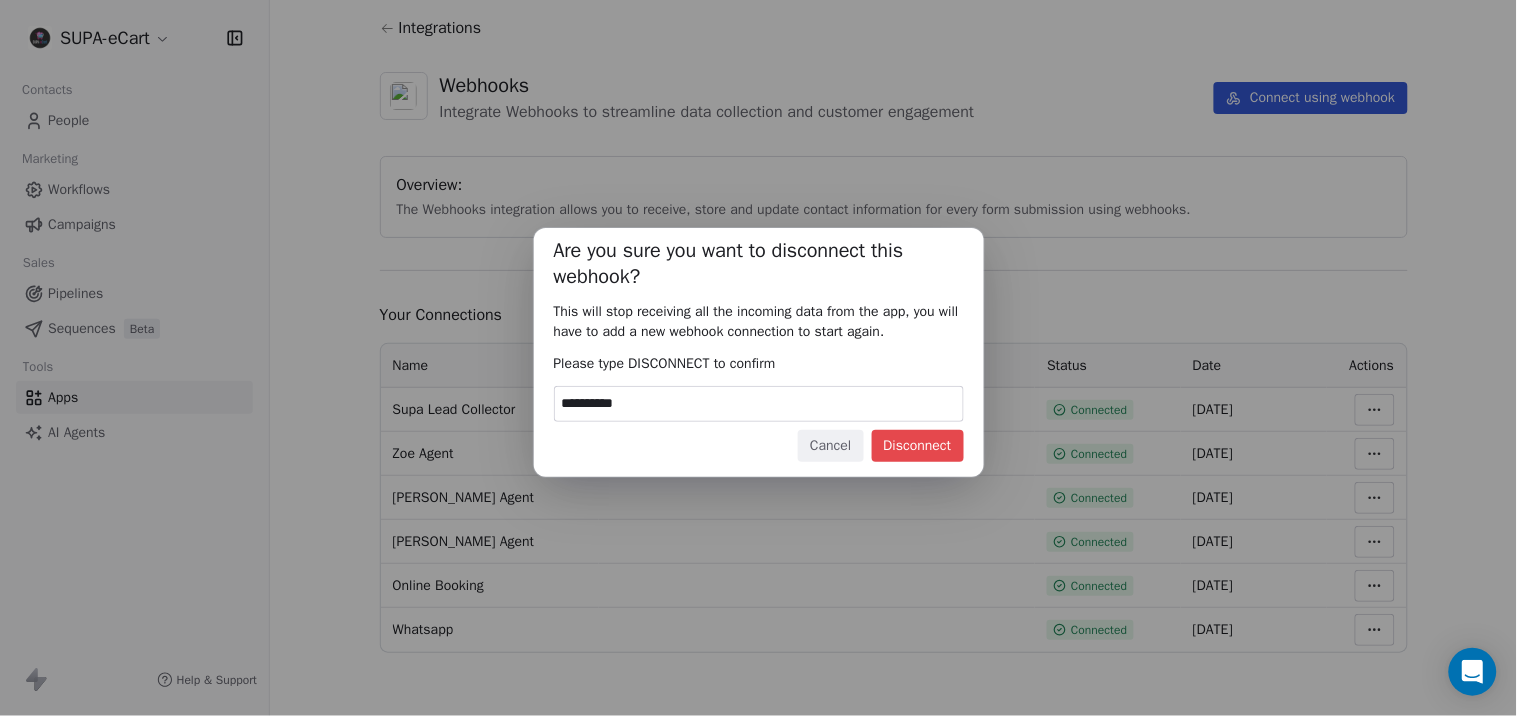 type on "**********" 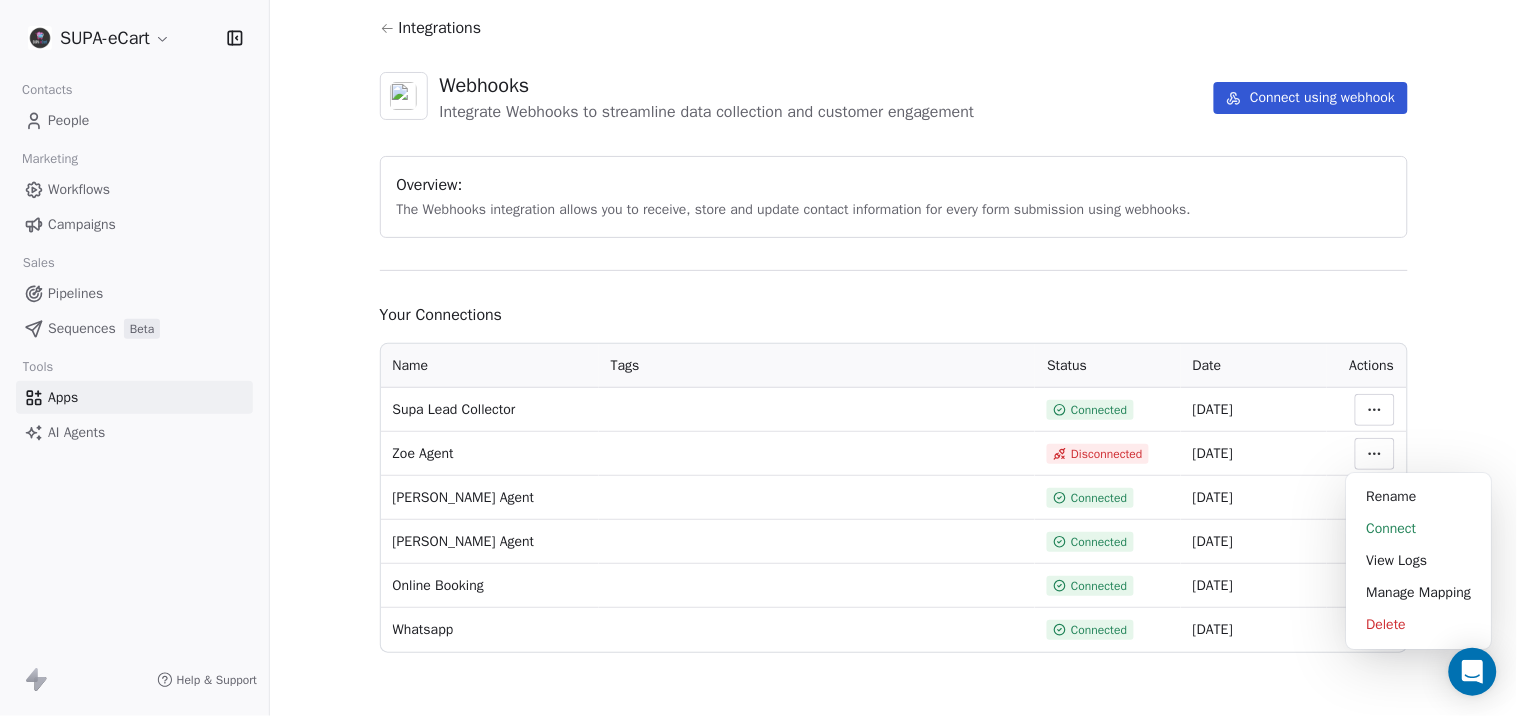 click on "SUPA-eCart Contacts People Marketing Workflows Campaigns Sales Pipelines Sequences Beta Tools Apps AI Agents Help & Support Integrations Webhooks Integrate Webhooks to streamline data collection and customer engagement Connect using webhook Overview: The Webhooks integration allows you to receive, store and update contact information for every form submission using webhooks. Your Connections Name Tags Status Date Actions Supa Lead Collector Connected 06 Jul 2025 Zoe Agent Disconnected 25 Jun 2025 Emily Agent Connected 25 Jun 2025  David Agent Connected 25 Jun 2025 Online Booking Connected 25 Jun 2025 Whatsapp Connected 25 Jun 2025
Rename Connect View Logs Manage Mapping Delete" at bounding box center (758, 358) 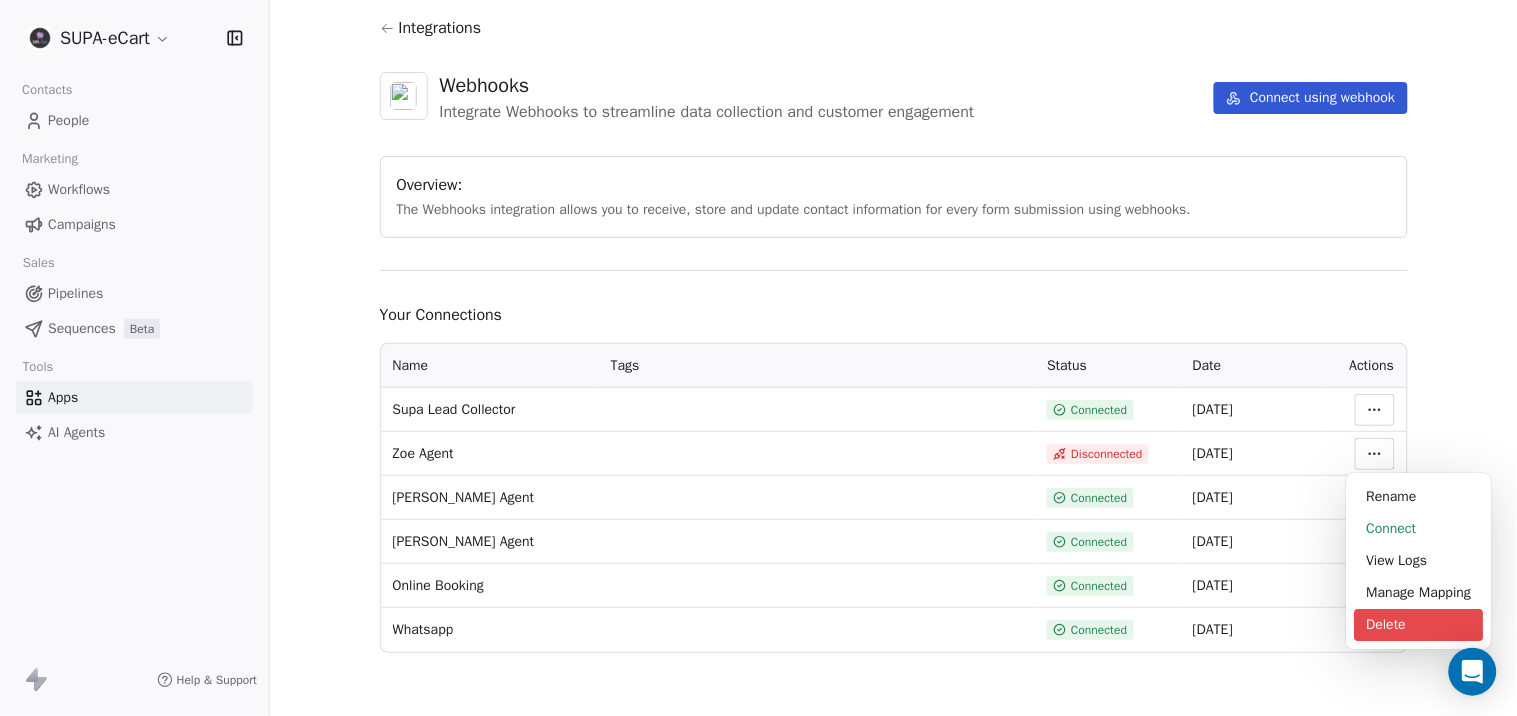 click on "Delete" at bounding box center [1419, 625] 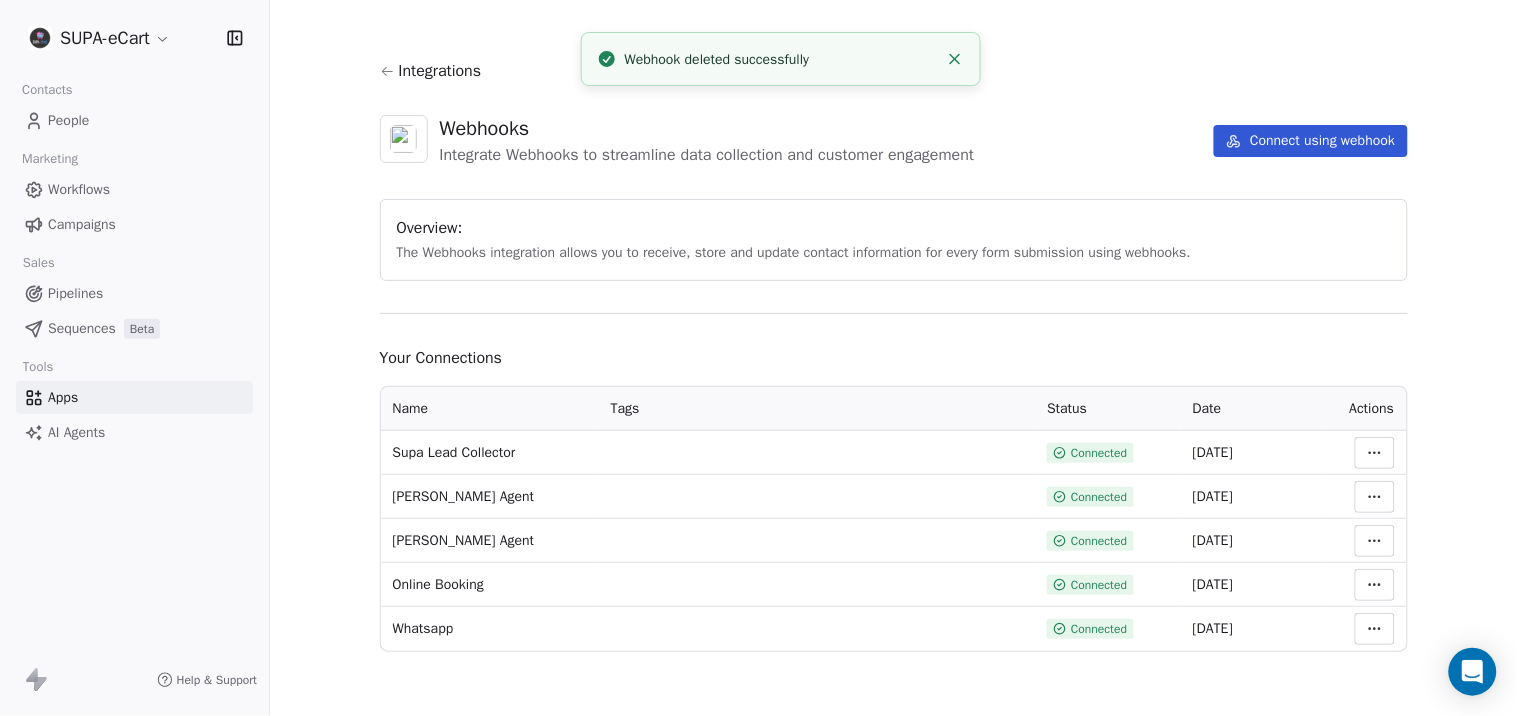 scroll, scrollTop: 4, scrollLeft: 0, axis: vertical 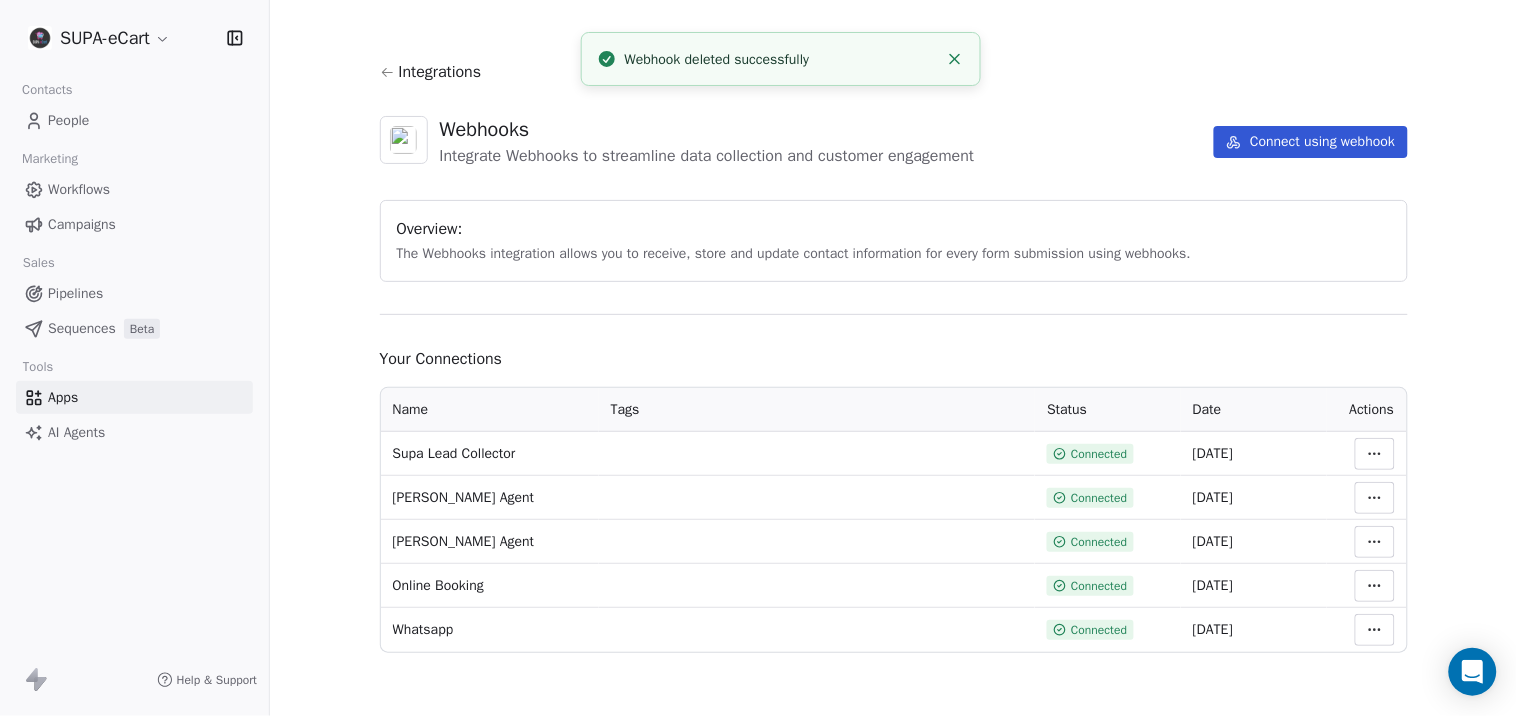 click on "SUPA-eCart Contacts People Marketing Workflows Campaigns Sales Pipelines Sequences Beta Tools Apps AI Agents Help & Support Integrations Webhooks Integrate Webhooks to streamline data collection and customer engagement Connect using webhook Overview: The Webhooks integration allows you to receive, store and update contact information for every form submission using webhooks. Your Connections Name Tags Status Date Actions Supa Lead Collector Connected 06 Jul 2025 Emily Agent Connected 25 Jun 2025  David Agent Connected 25 Jun 2025 Online Booking Connected 25 Jun 2025 Whatsapp Connected 25 Jun 2025   Webhook deleted successfully" at bounding box center [758, 358] 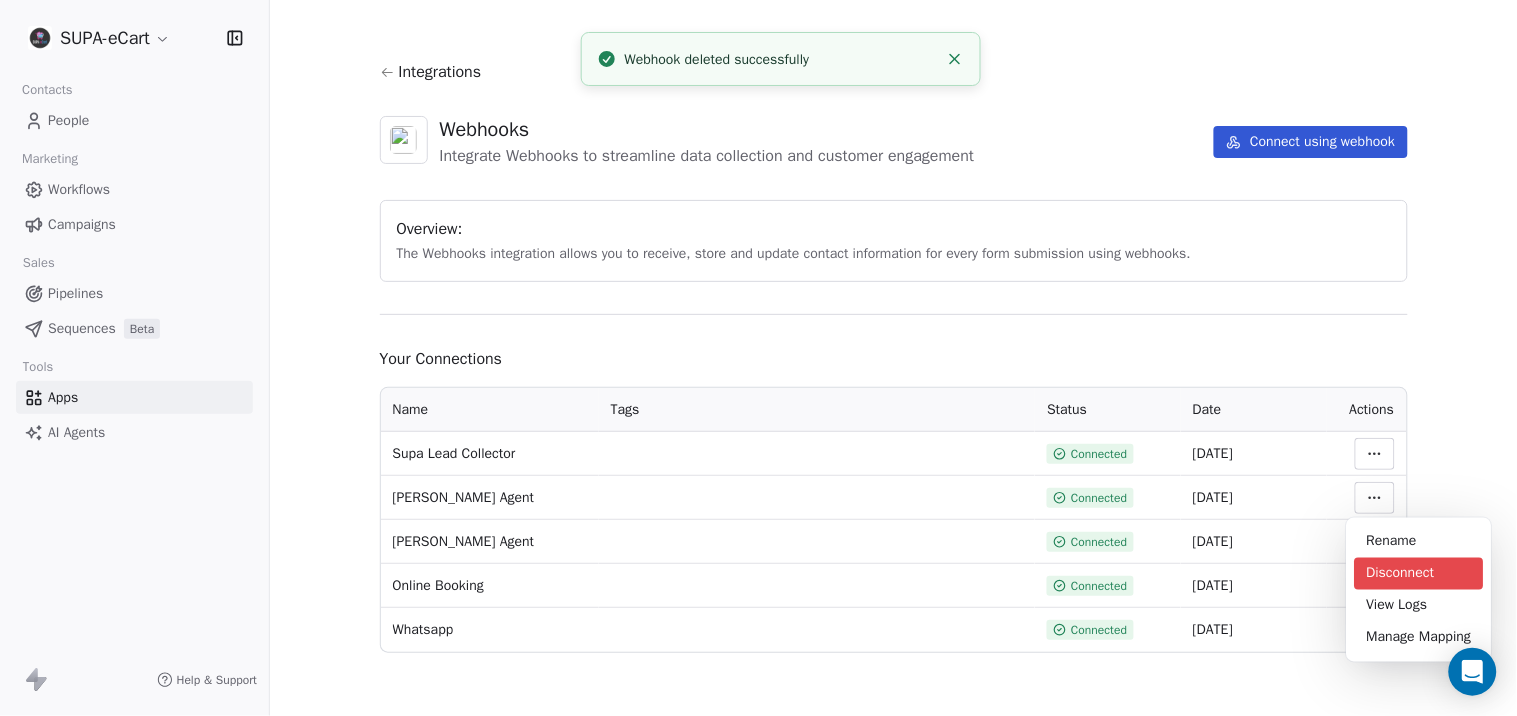 click on "Disconnect" at bounding box center [1419, 574] 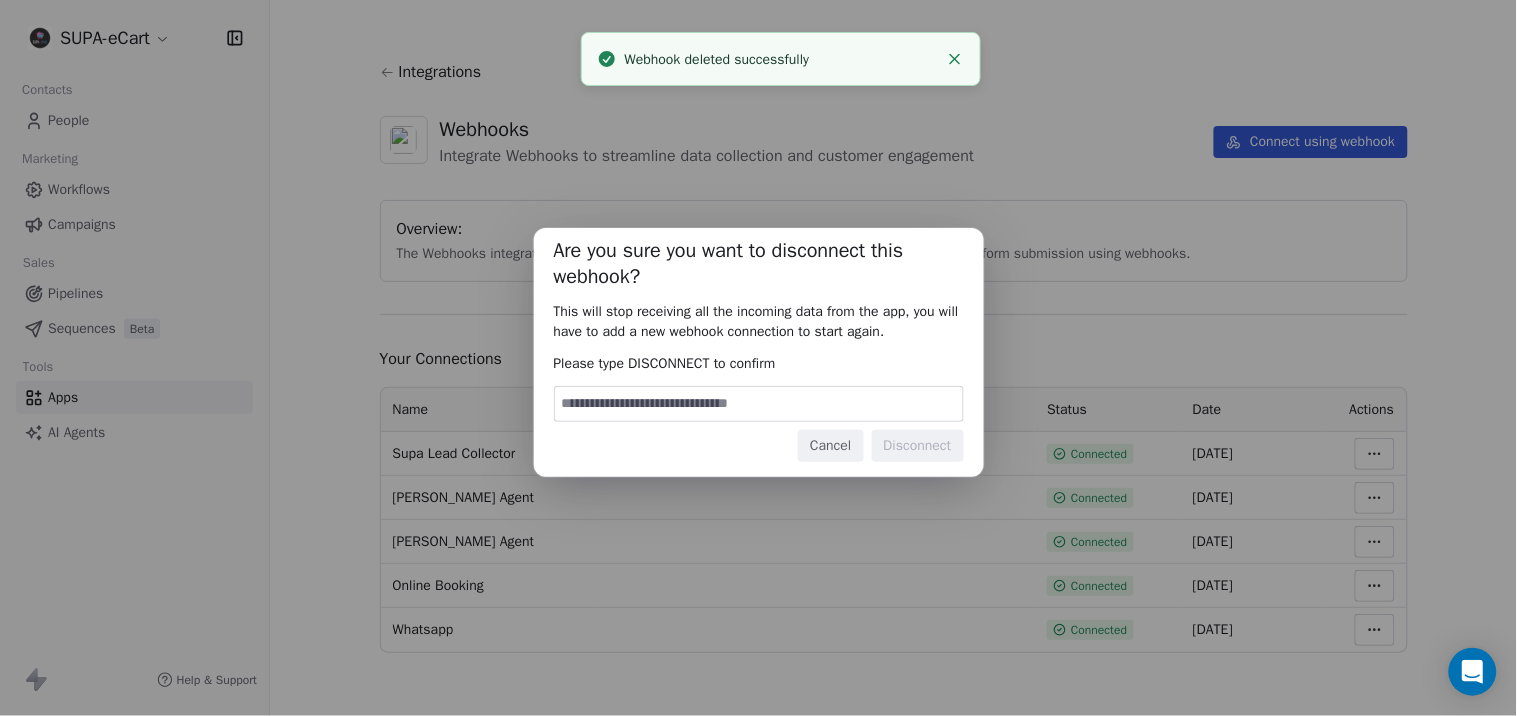click at bounding box center (759, 404) 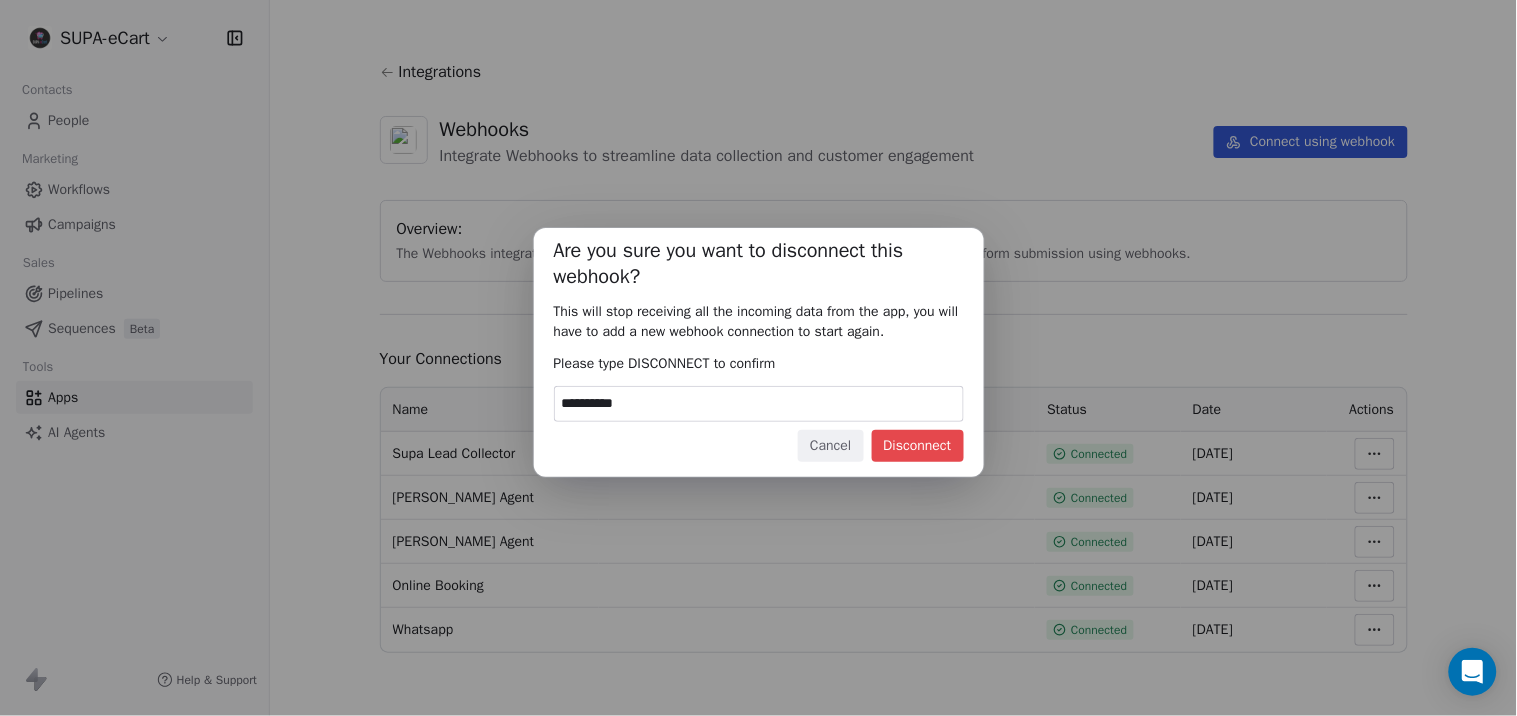 type on "**********" 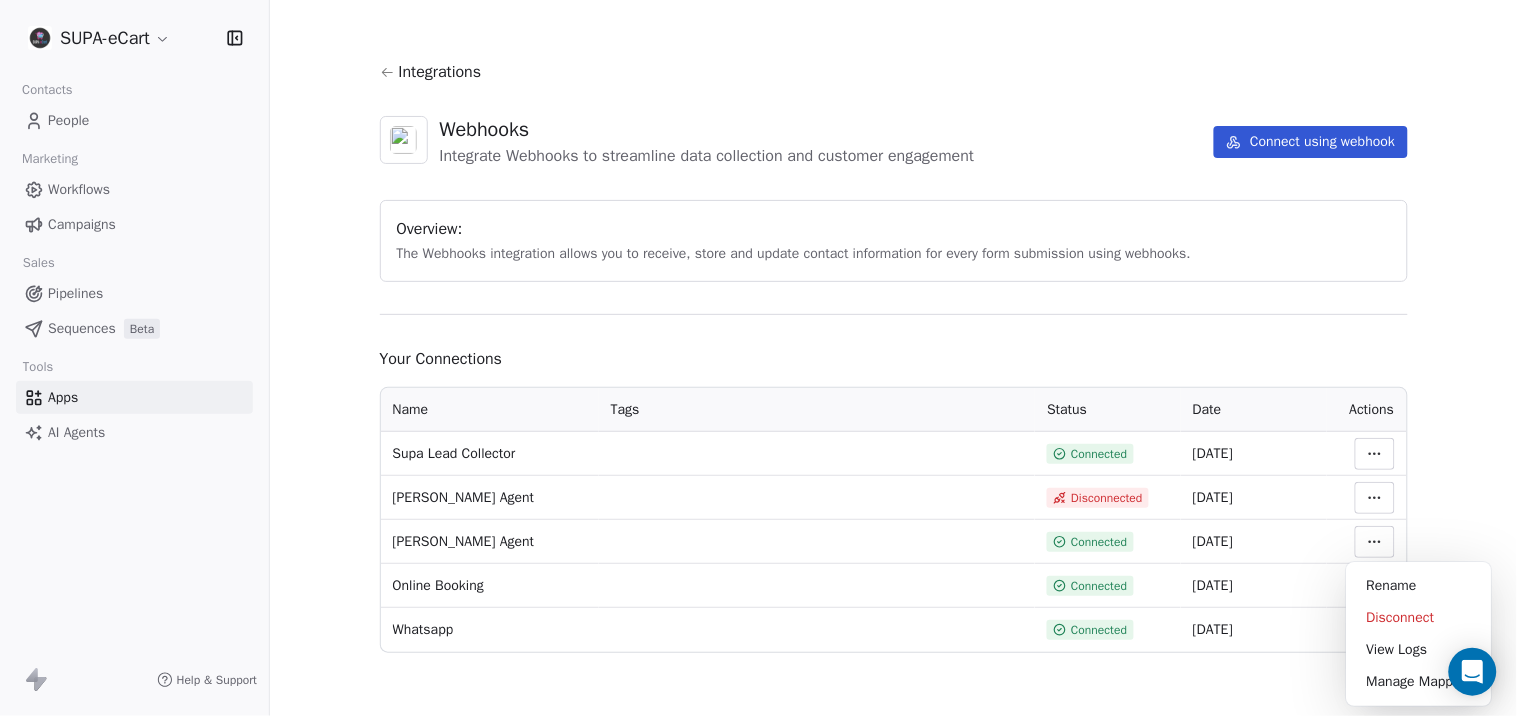 click on "SUPA-eCart Contacts People Marketing Workflows Campaigns Sales Pipelines Sequences Beta Tools Apps AI Agents Help & Support Integrations Webhooks Integrate Webhooks to streamline data collection and customer engagement Connect using webhook Overview: The Webhooks integration allows you to receive, store and update contact information for every form submission using webhooks. Your Connections Name Tags Status Date Actions Supa Lead Collector Connected 06 Jul 2025 Emily Agent Disconnected 25 Jun 2025  David Agent Connected 25 Jun 2025 Online Booking Connected 25 Jun 2025 Whatsapp Connected 25 Jun 2025
Rename Disconnect View Logs Manage Mapping" at bounding box center [758, 358] 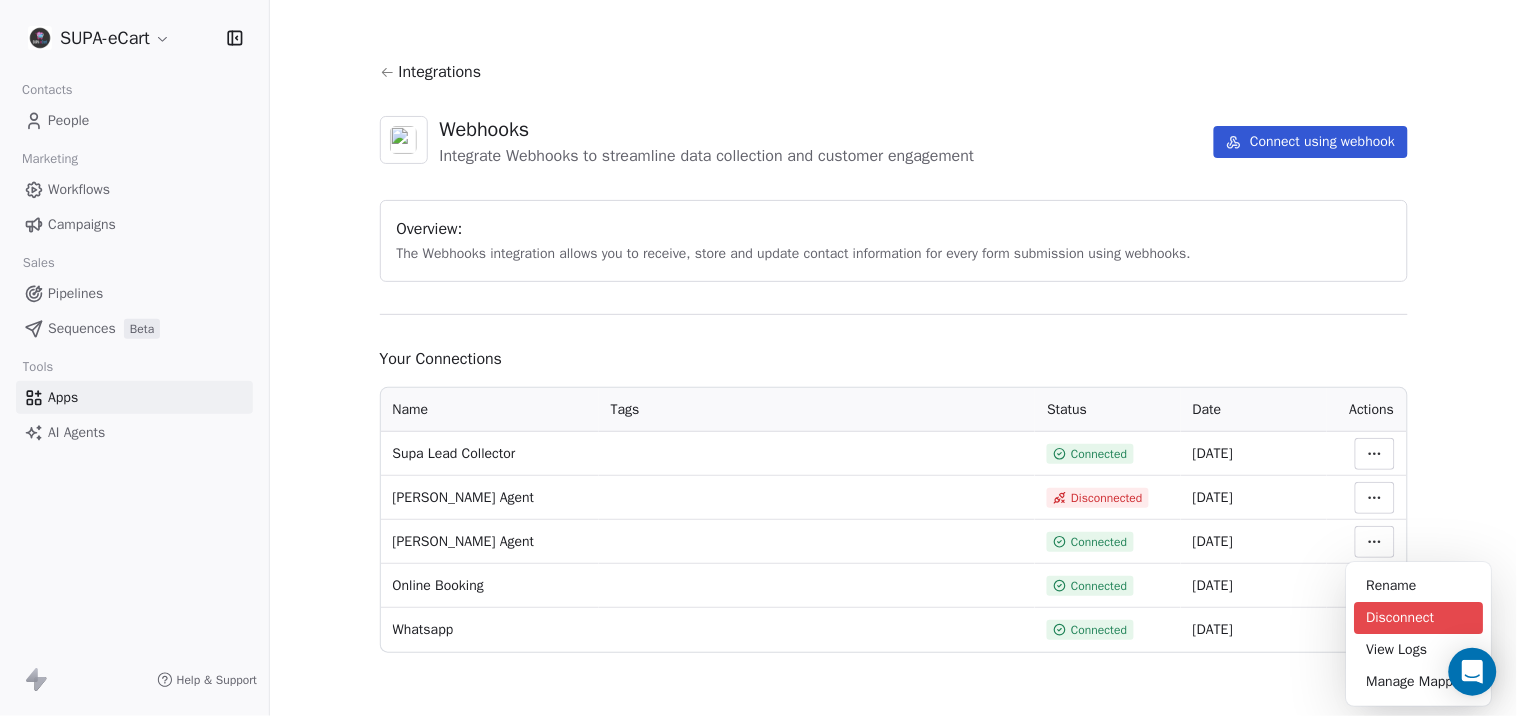 click on "Disconnect" at bounding box center [1419, 618] 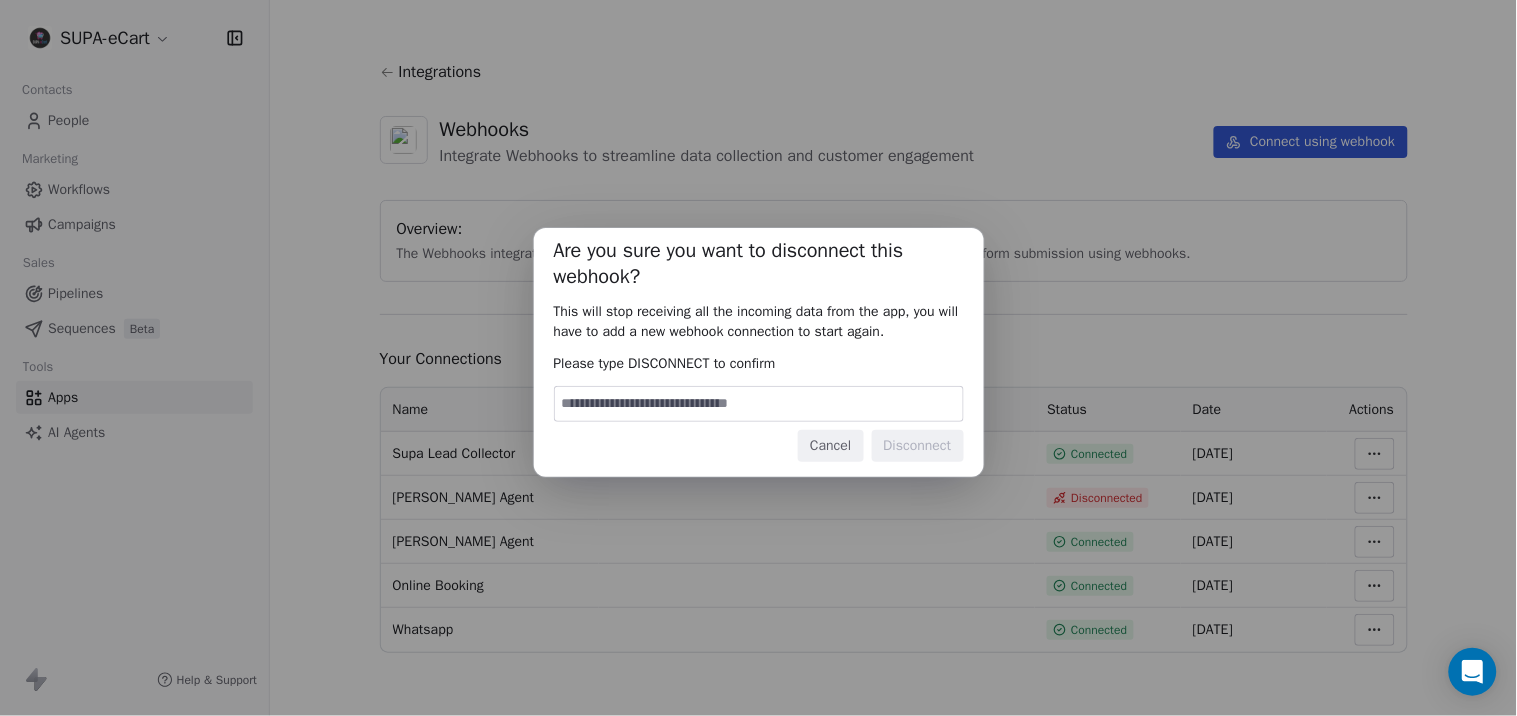 click at bounding box center [759, 404] 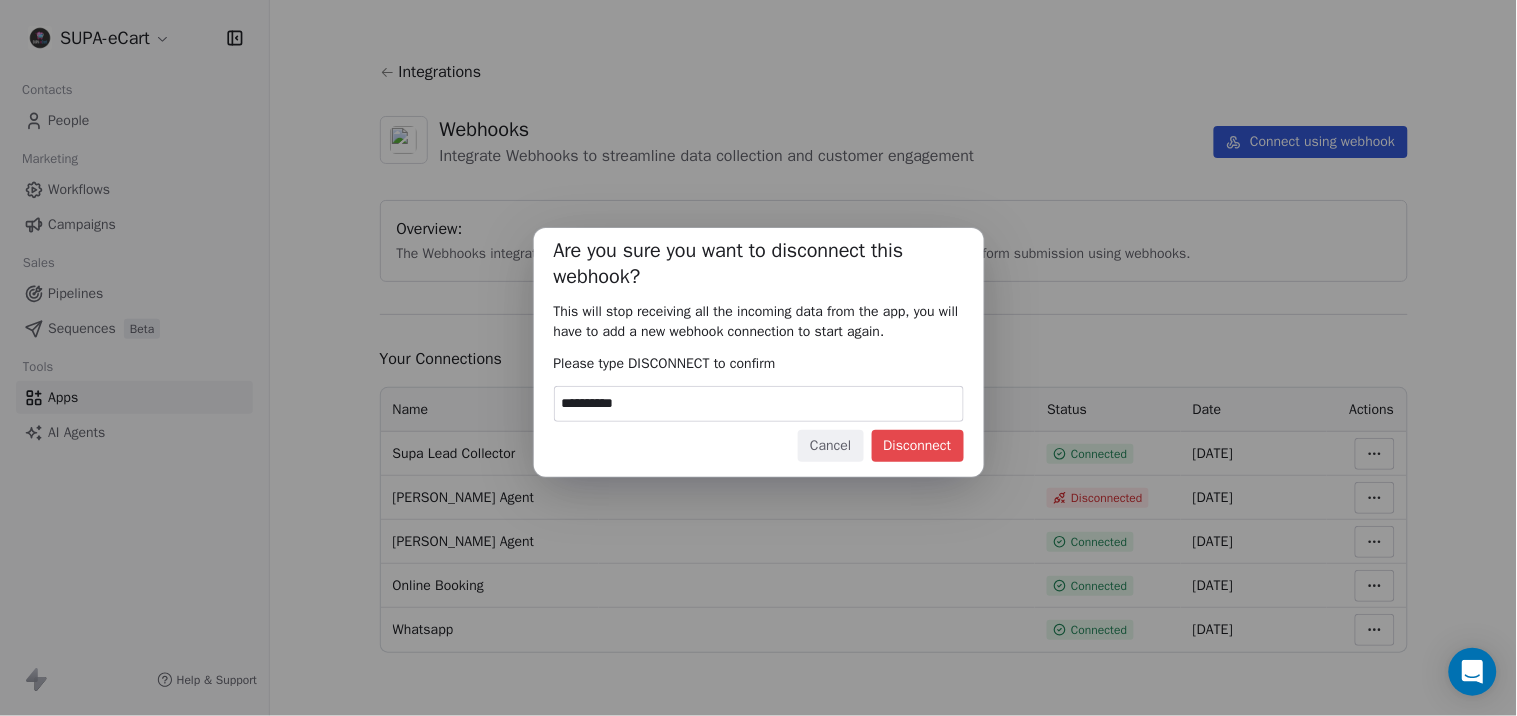 type on "**********" 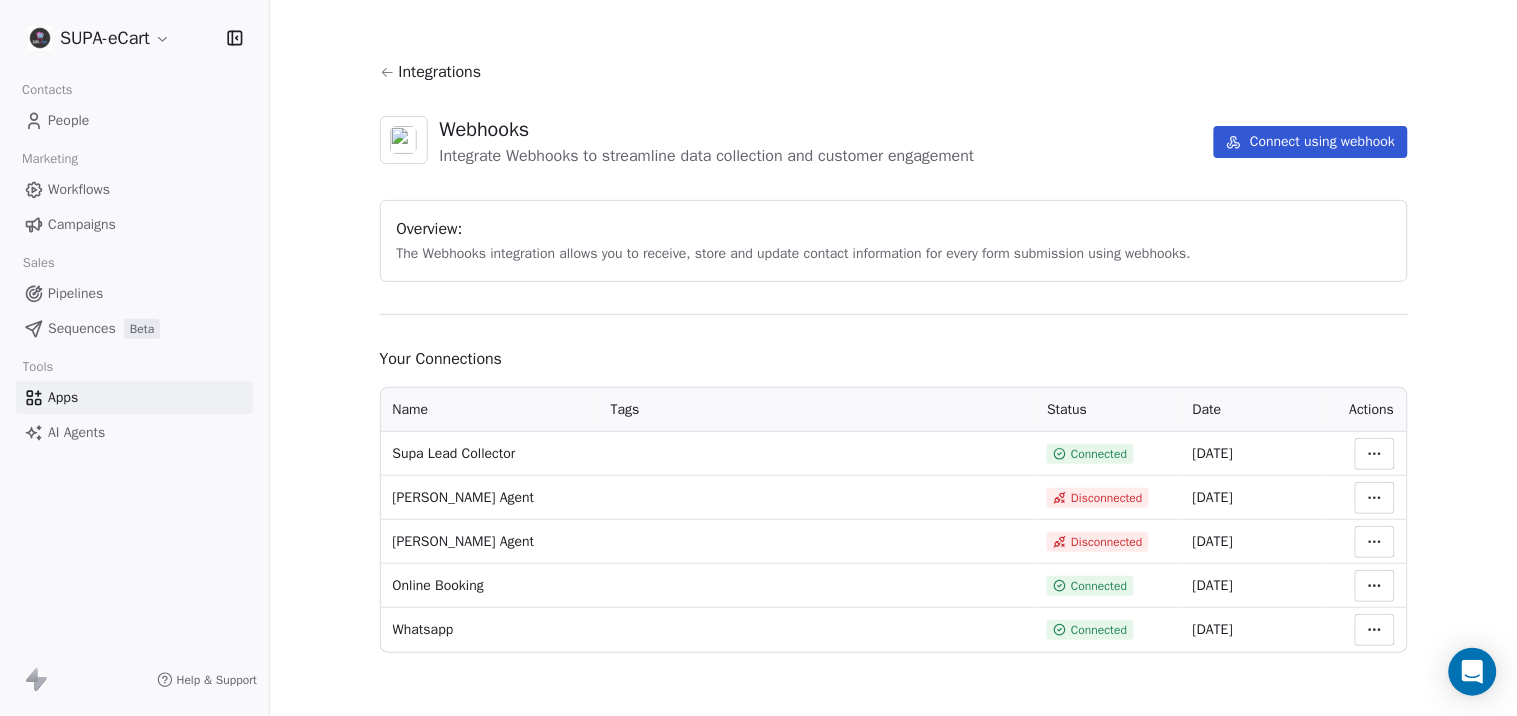 click on "SUPA-eCart Contacts People Marketing Workflows Campaigns Sales Pipelines Sequences Beta Tools Apps AI Agents Help & Support Integrations Webhooks Integrate Webhooks to streamline data collection and customer engagement Connect using webhook Overview: The Webhooks integration allows you to receive, store and update contact information for every form submission using webhooks. Your Connections Name Tags Status Date Actions Supa Lead Collector Connected 06 Jul 2025 Emily Agent Disconnected 25 Jun 2025  David Agent Disconnected 25 Jun 2025 Online Booking Connected 25 Jun 2025 Whatsapp Connected 25 Jun 2025" at bounding box center (758, 358) 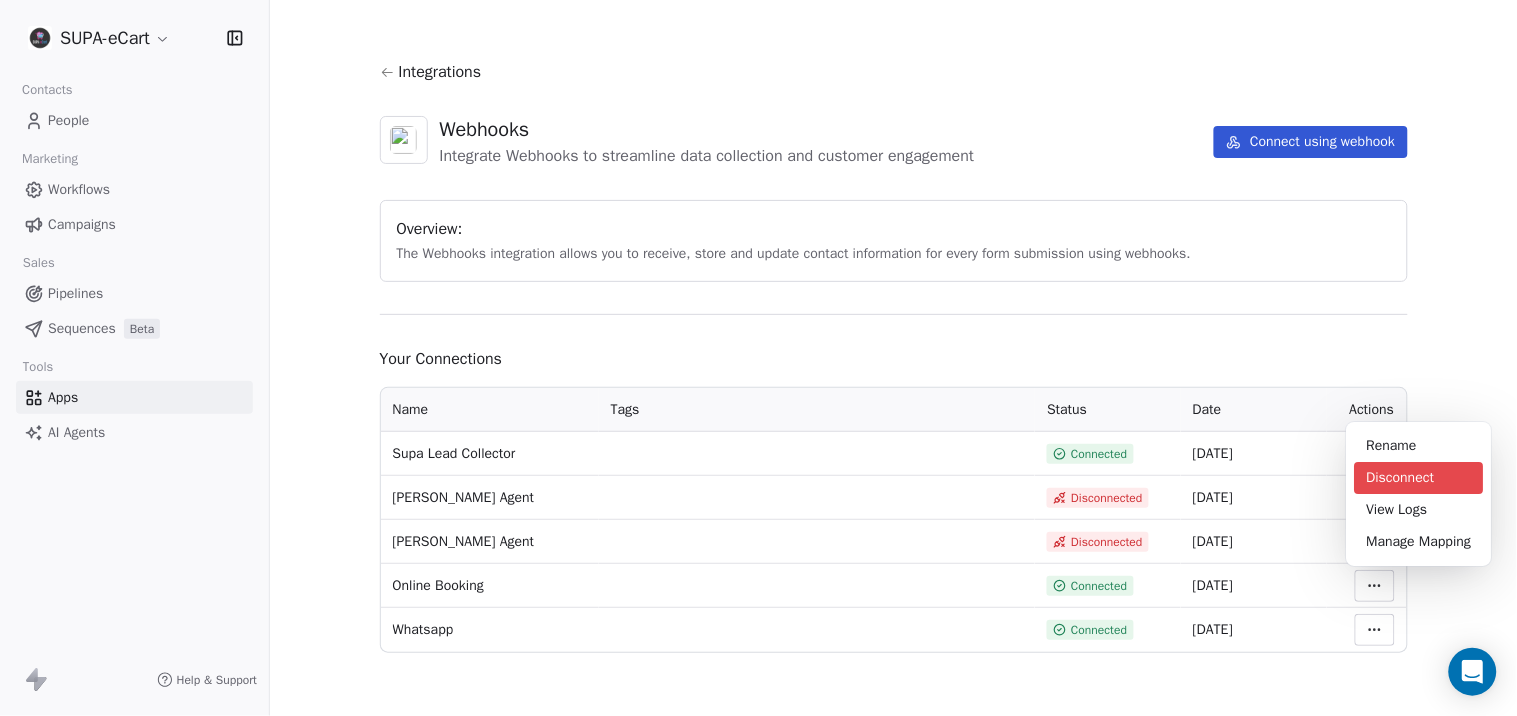 click on "Disconnect" at bounding box center [1419, 478] 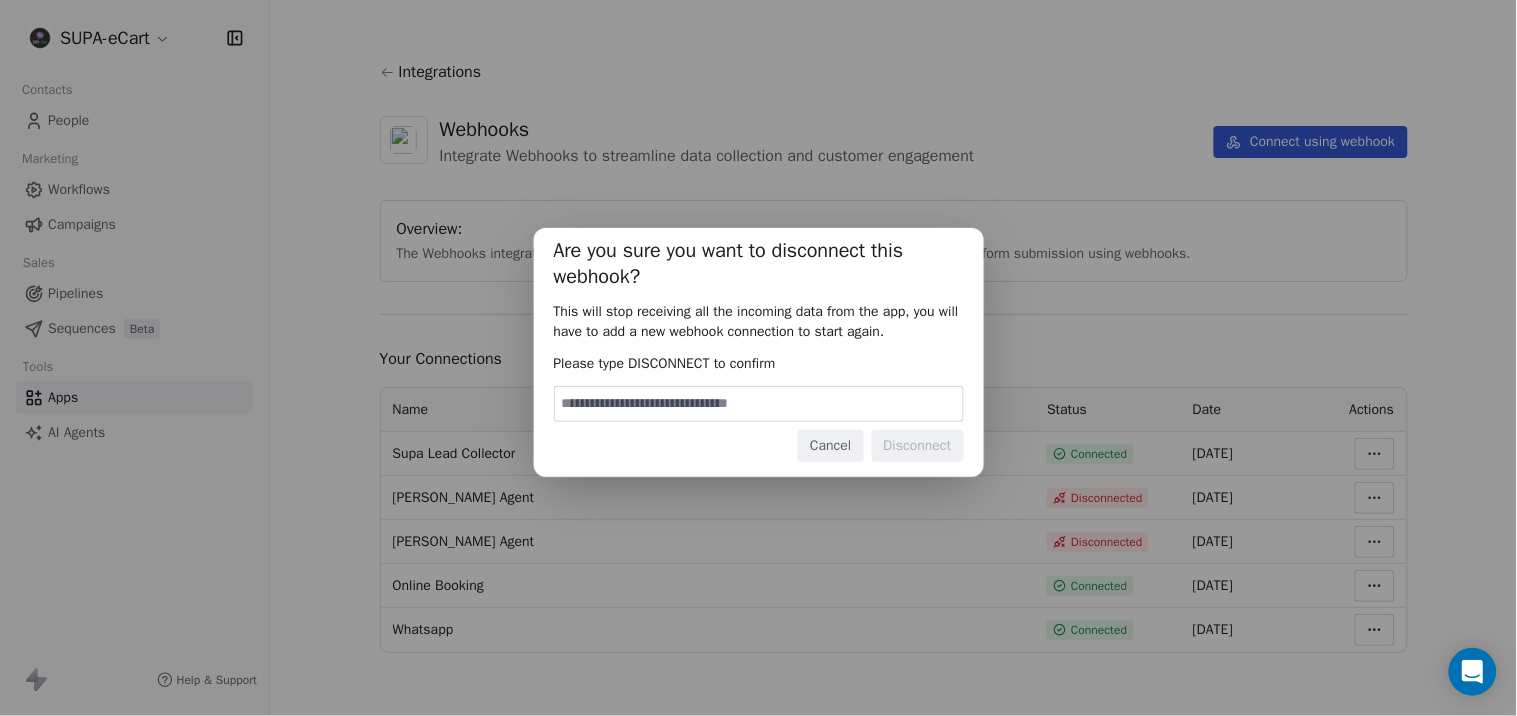 click at bounding box center (759, 404) 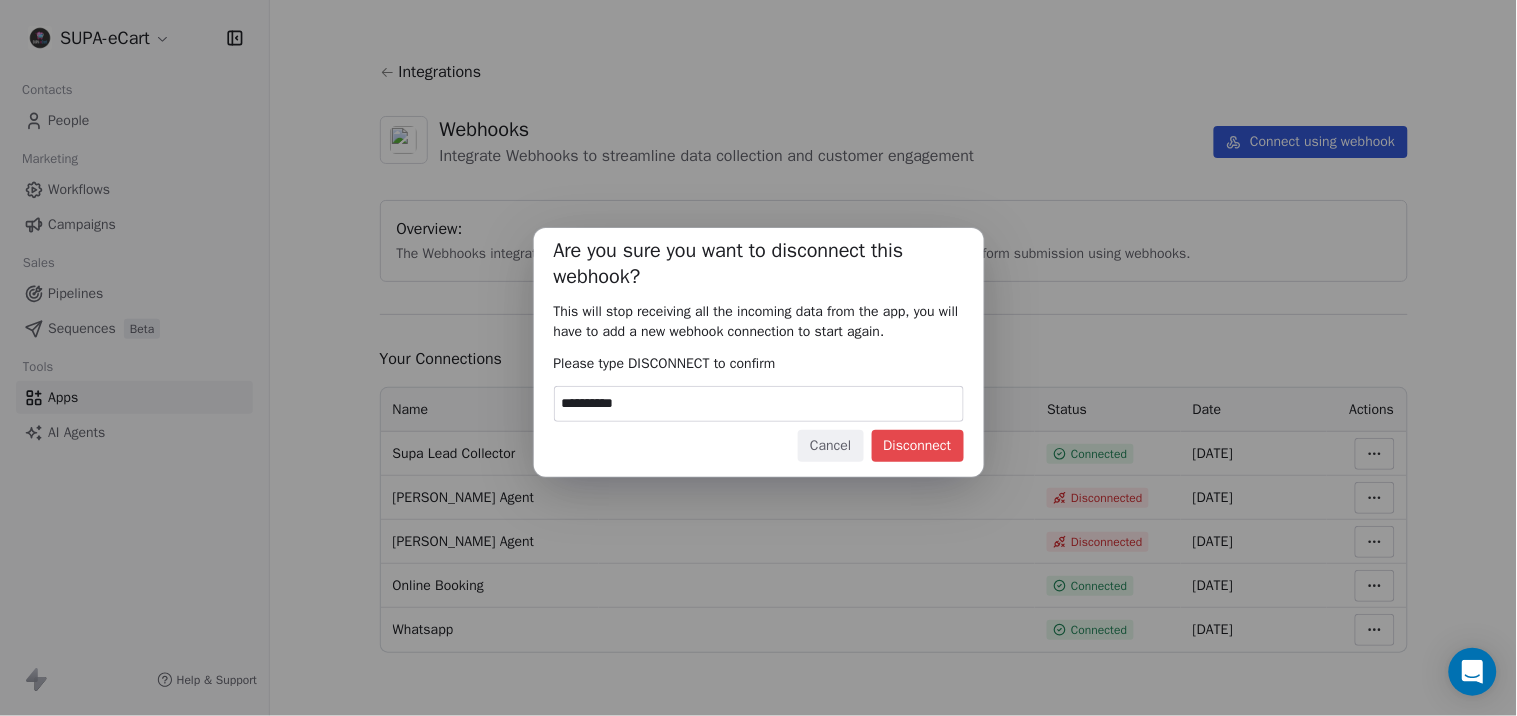 type on "**********" 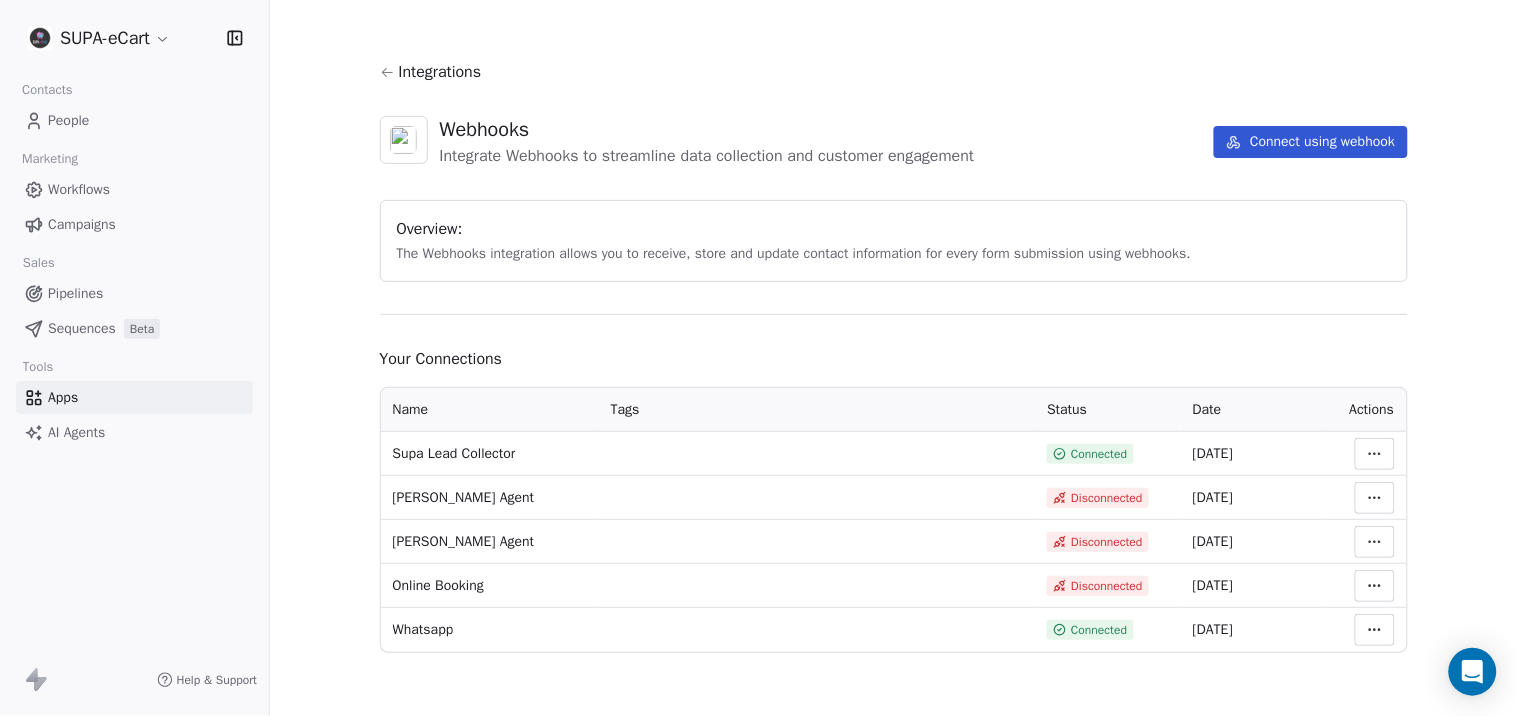 click on "SUPA-eCart Contacts People Marketing Workflows Campaigns Sales Pipelines Sequences Beta Tools Apps AI Agents Help & Support Integrations Webhooks Integrate Webhooks to streamline data collection and customer engagement Connect using webhook Overview: The Webhooks integration allows you to receive, store and update contact information for every form submission using webhooks. Your Connections Name Tags Status Date Actions Supa Lead Collector Connected 06 Jul 2025 Emily Agent Disconnected 25 Jun 2025  David Agent Disconnected 25 Jun 2025 Online Booking Disconnected 25 Jun 2025 Whatsapp Connected 25 Jun 2025" at bounding box center [758, 358] 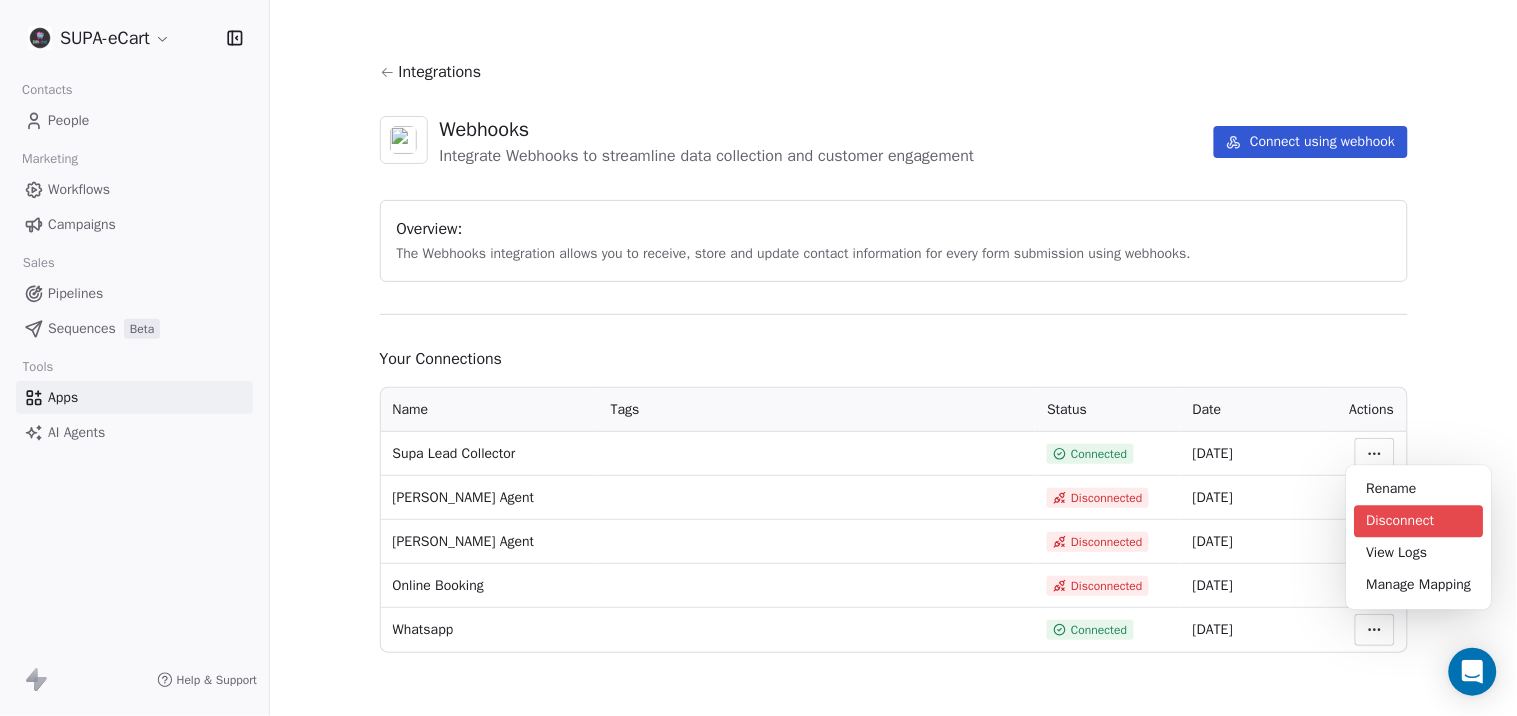 click on "Disconnect" at bounding box center (1419, 522) 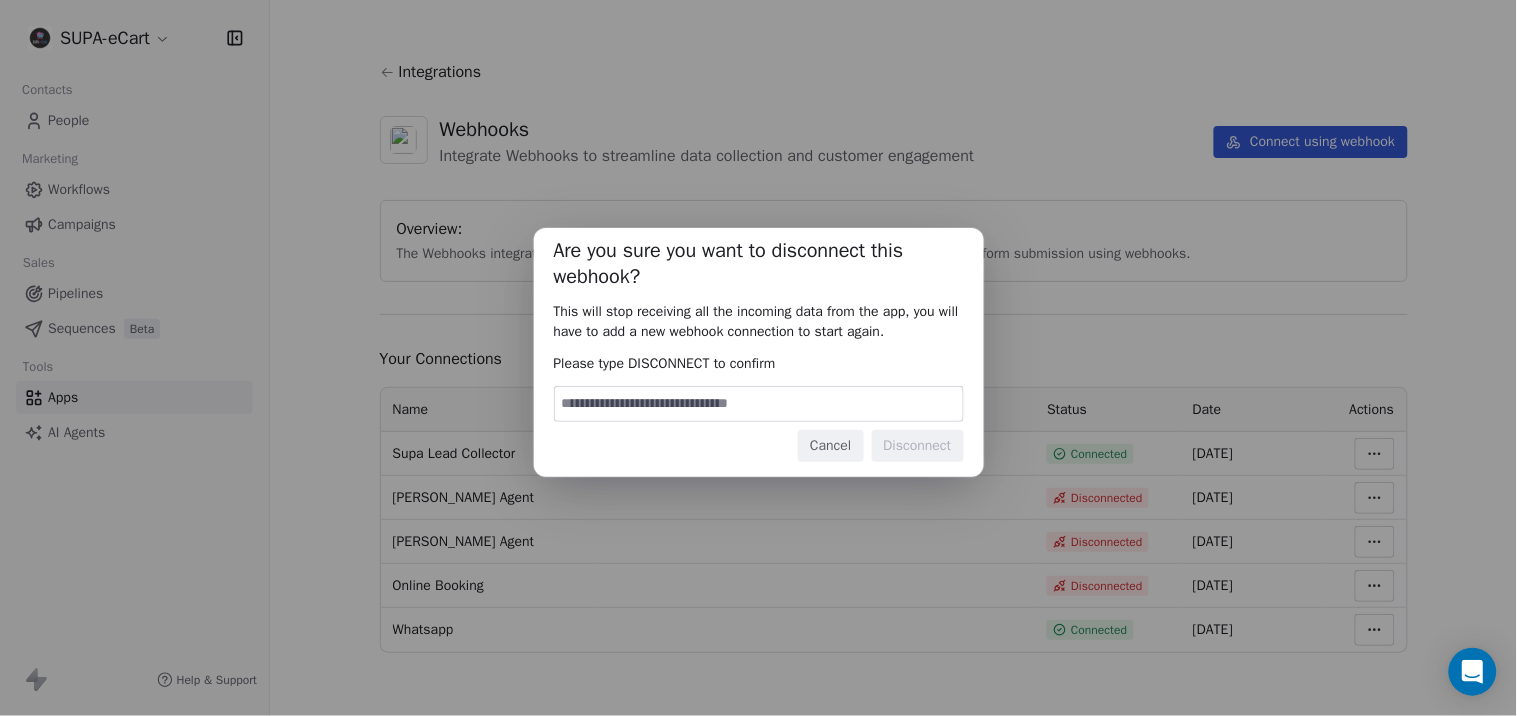 click at bounding box center [759, 404] 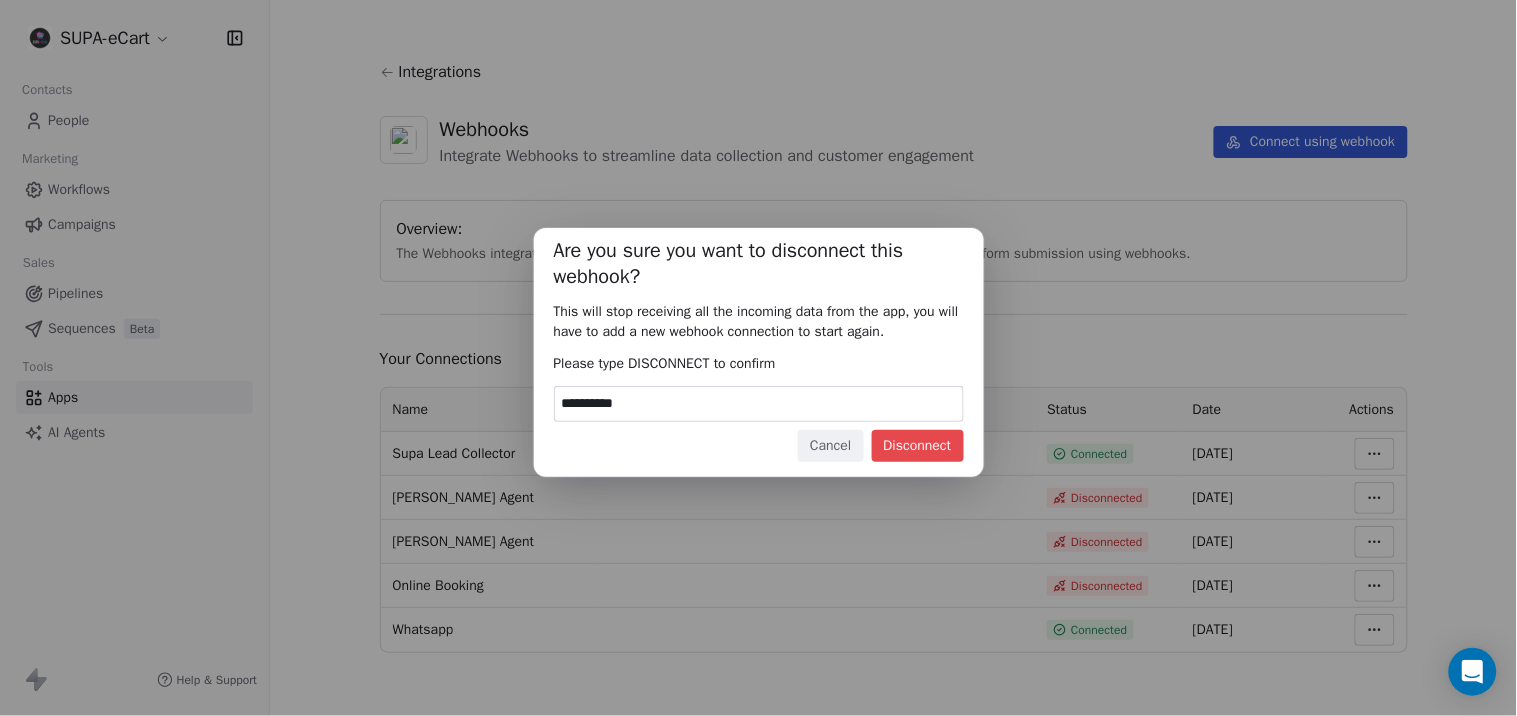 type on "**********" 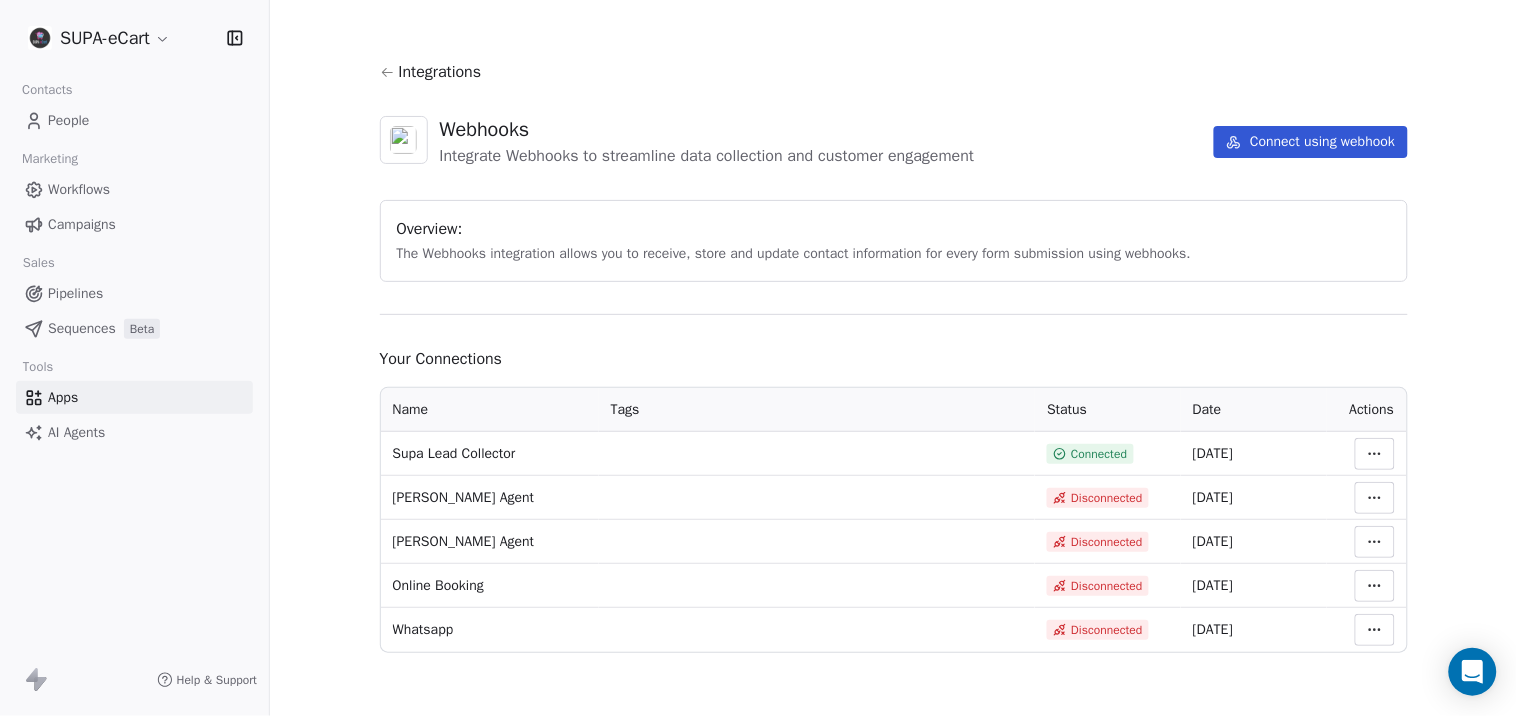 click on "SUPA-eCart Contacts People Marketing Workflows Campaigns Sales Pipelines Sequences Beta Tools Apps AI Agents Help & Support Integrations Webhooks Integrate Webhooks to streamline data collection and customer engagement Connect using webhook Overview: The Webhooks integration allows you to receive, store and update contact information for every form submission using webhooks. Your Connections Name Tags Status Date Actions Supa Lead Collector Connected 06 Jul 2025 Emily Agent Disconnected 25 Jun 2025  David Agent Disconnected 25 Jun 2025 Online Booking Disconnected 25 Jun 2025 Whatsapp Disconnected 25 Jun 2025" at bounding box center (758, 358) 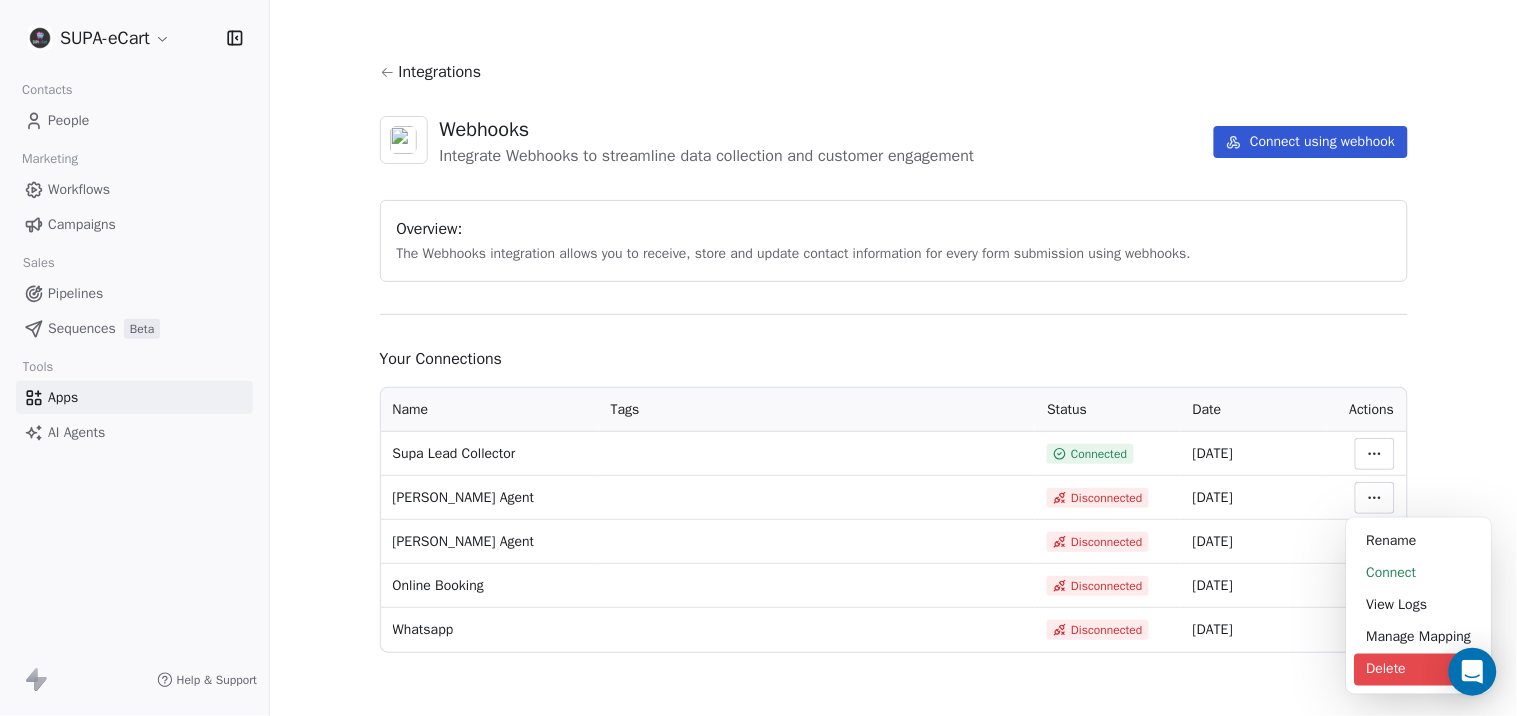 click on "Delete" at bounding box center (1419, 670) 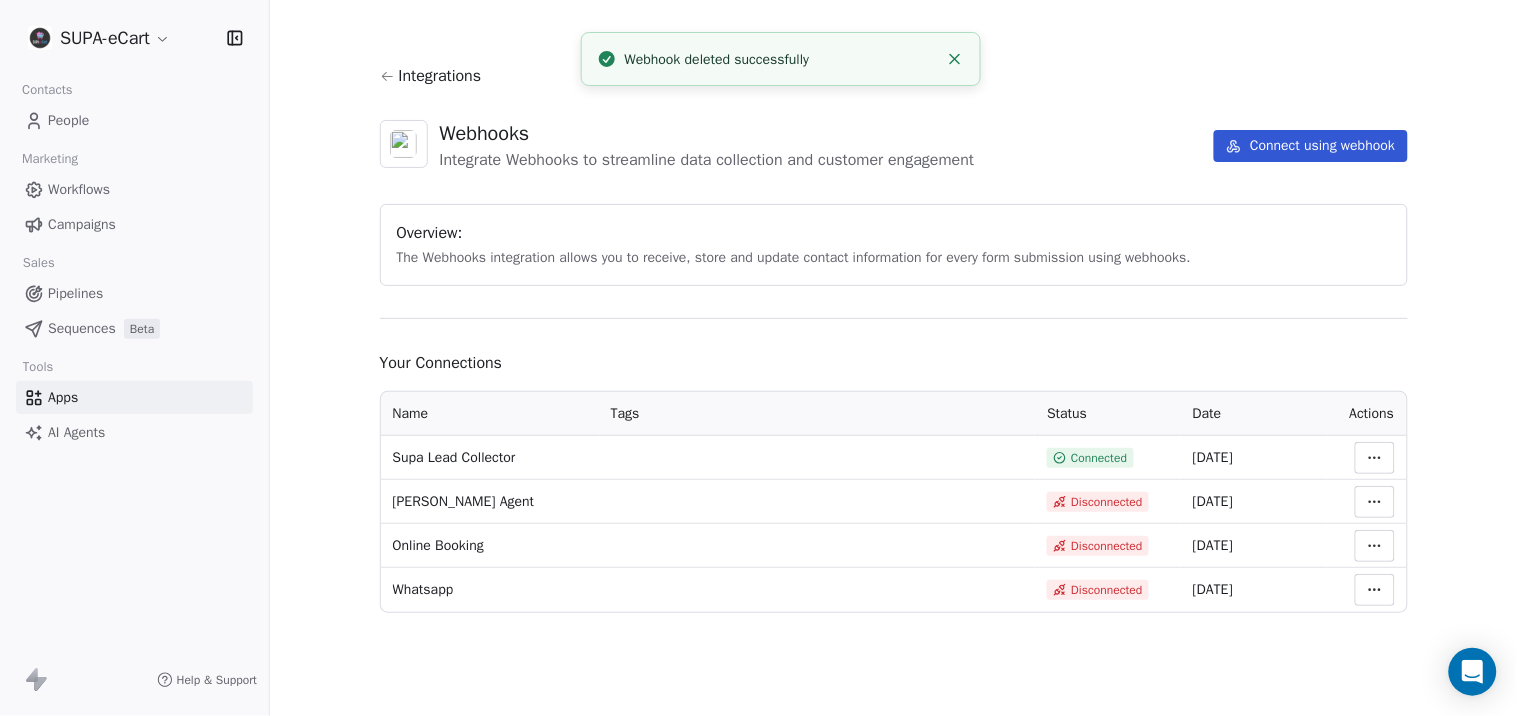 scroll, scrollTop: 0, scrollLeft: 0, axis: both 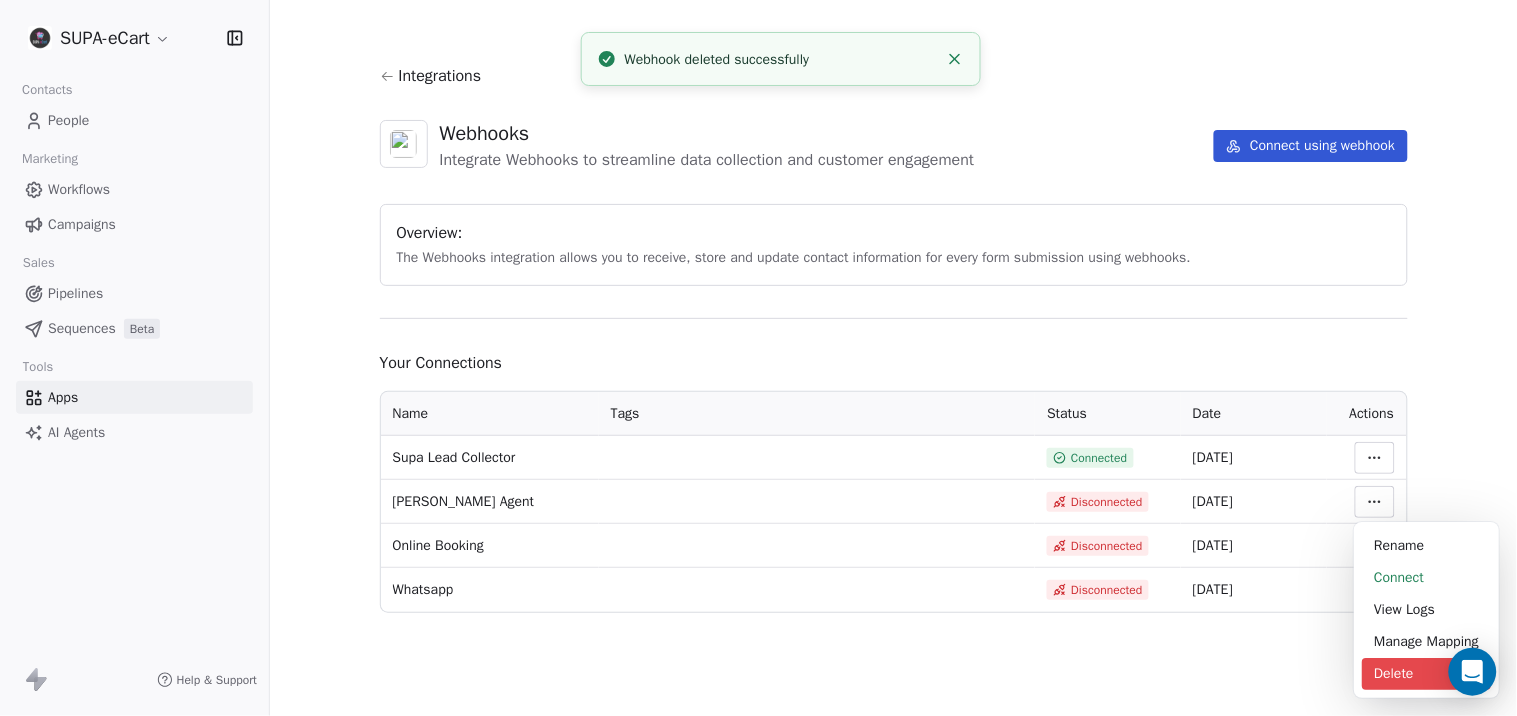 click on "Delete" at bounding box center [1426, 674] 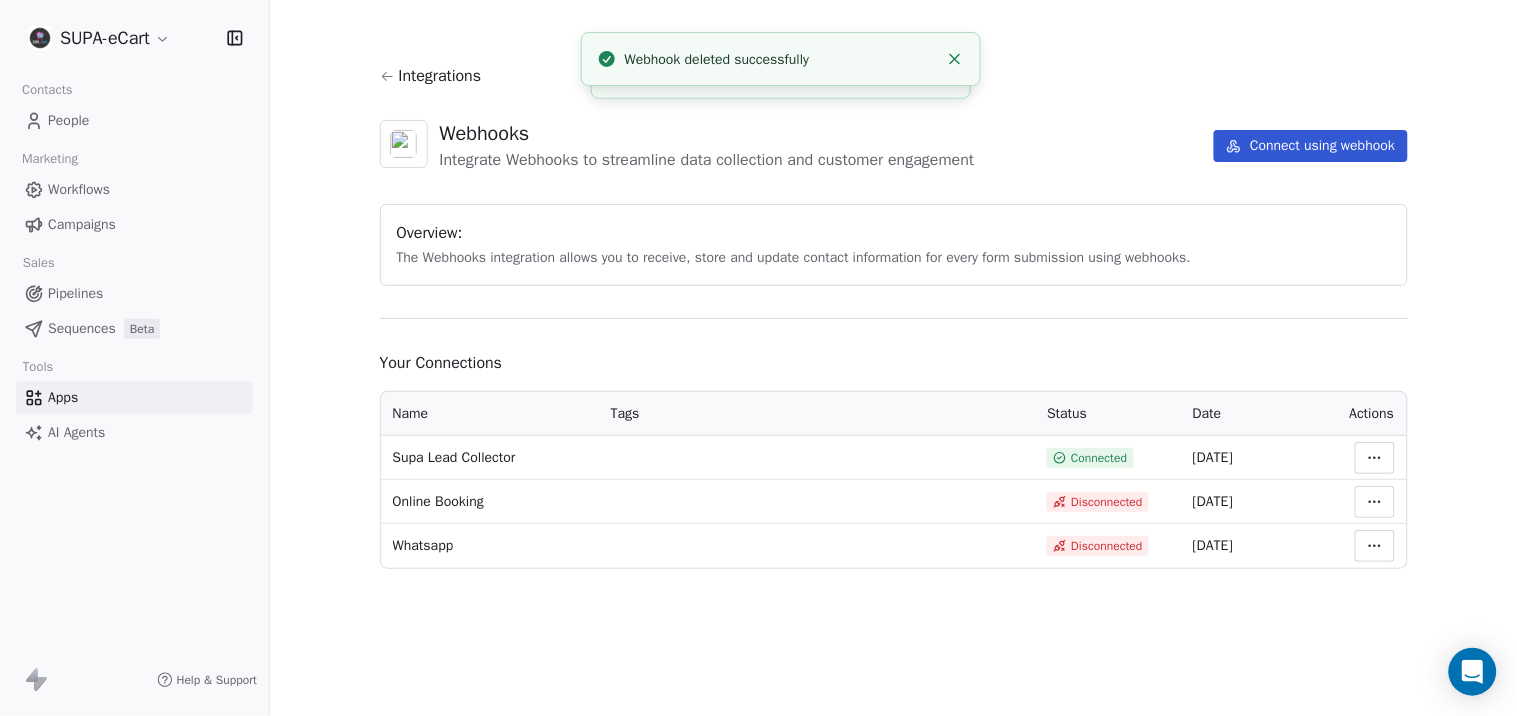 click on "SUPA-eCart Contacts People Marketing Workflows Campaigns Sales Pipelines Sequences Beta Tools Apps AI Agents Help & Support Integrations Webhooks Integrate Webhooks to streamline data collection and customer engagement Connect using webhook Overview: The Webhooks integration allows you to receive, store and update contact information for every form submission using webhooks. Your Connections Name Tags Status Date Actions Supa Lead Collector Connected 06 Jul 2025 Online Booking Disconnected 25 Jun 2025 Whatsapp Disconnected 25 Jun 2025   Webhook deleted successfully Webhook deleted successfully" at bounding box center (758, 358) 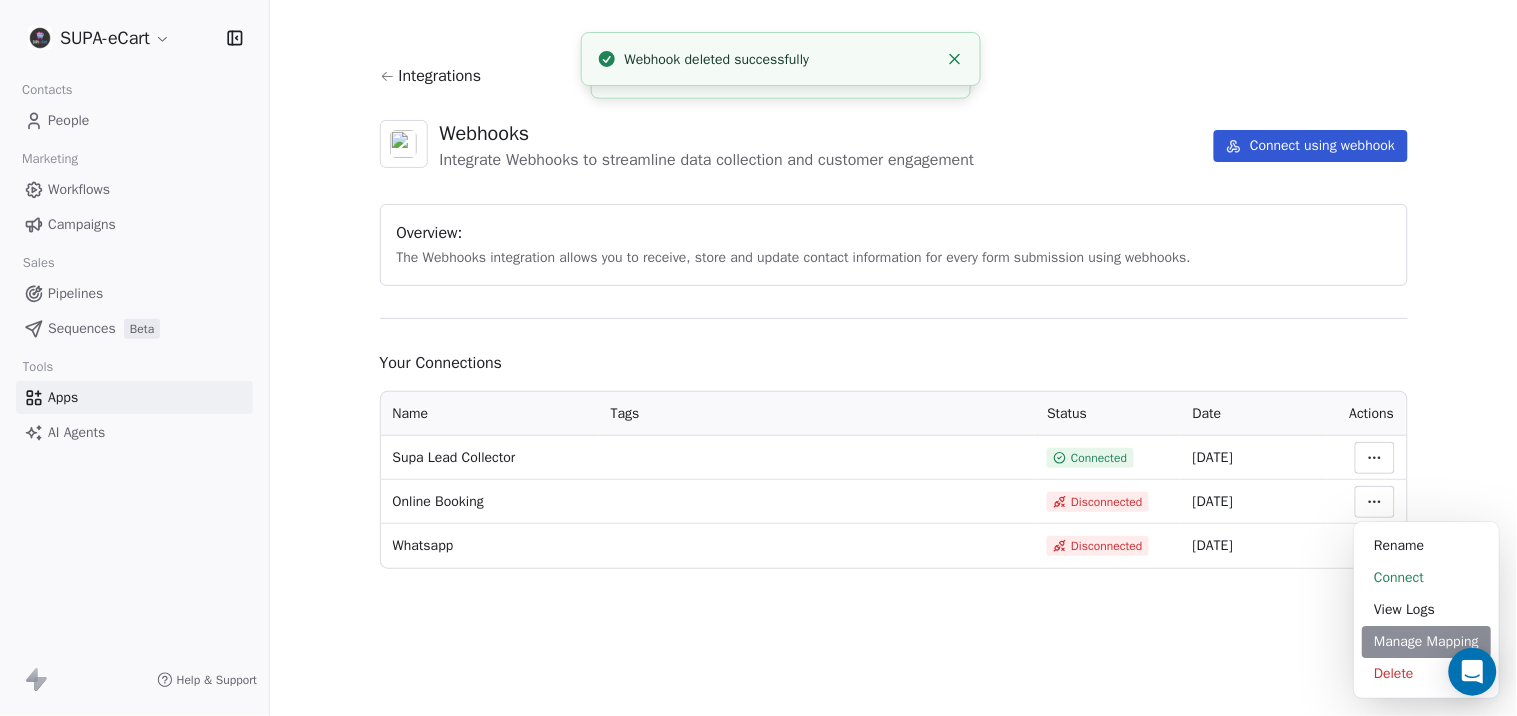 click on "Manage Mapping" at bounding box center [1426, 642] 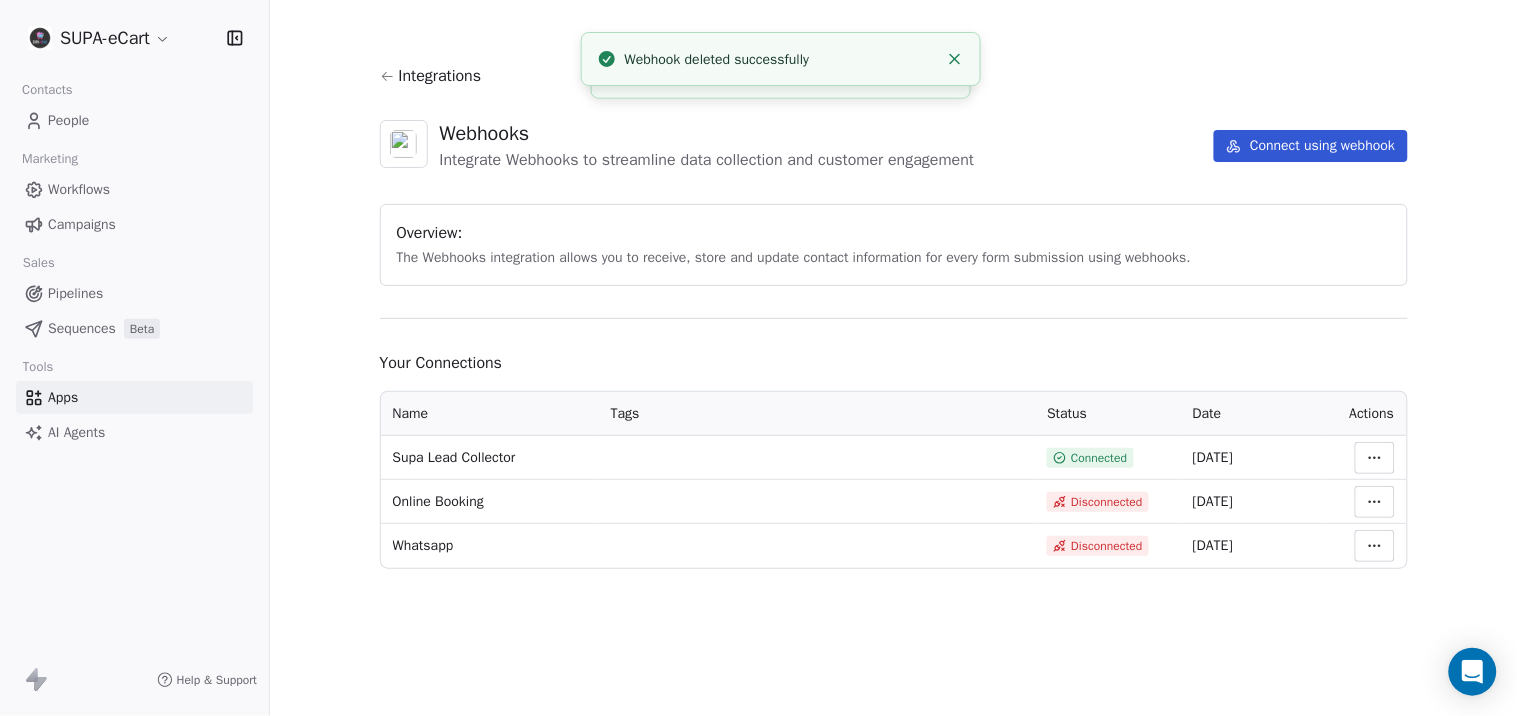 click on "Integrations Webhooks Integrate Webhooks to streamline data collection and customer engagement Connect using webhook Overview: The Webhooks integration allows you to receive, store and update contact information for every form submission using webhooks. Your Connections Name Tags Status Date Actions Supa Lead Collector Connected 06 Jul 2025 Online Booking Disconnected 25 Jun 2025 Whatsapp Disconnected 25 Jun 2025" at bounding box center (893, 358) 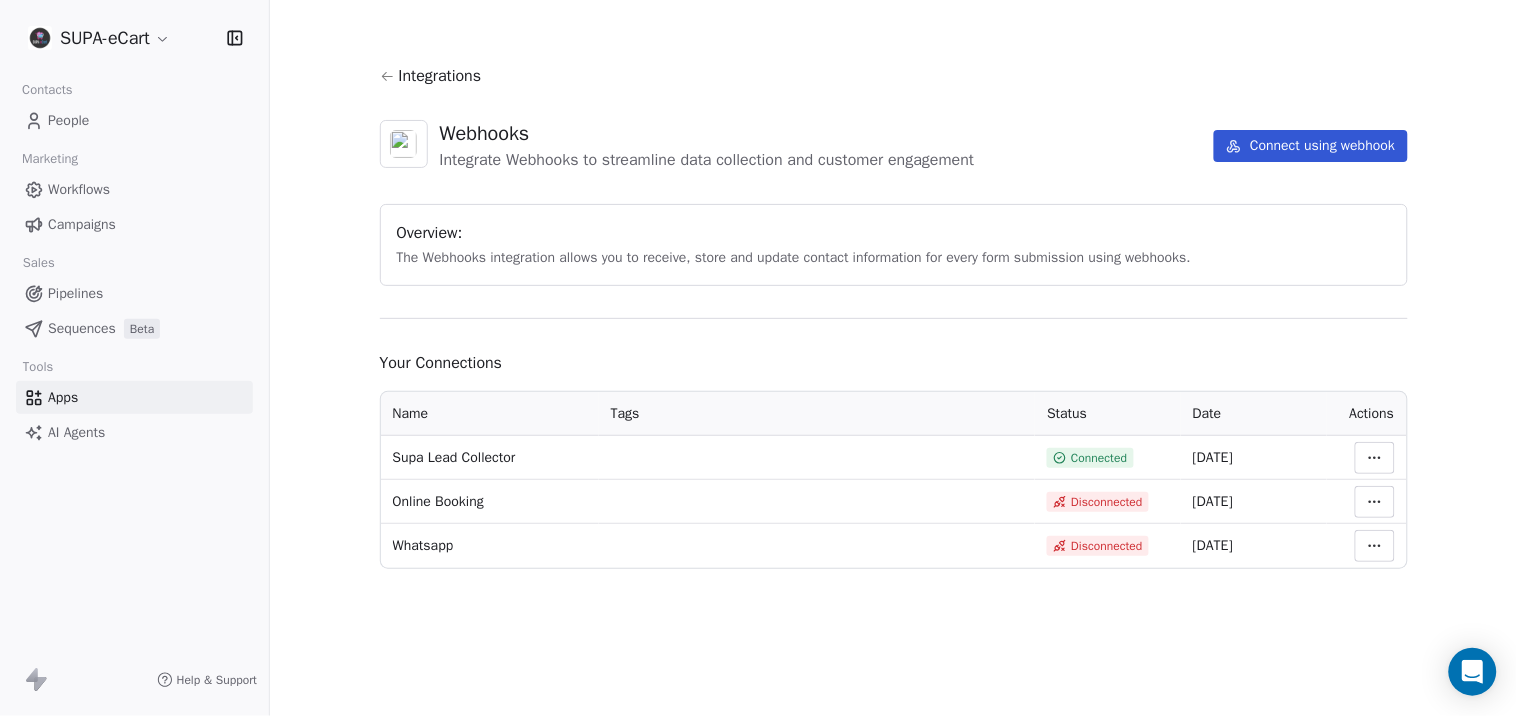 click on "SUPA-eCart Contacts People Marketing Workflows Campaigns Sales Pipelines Sequences Beta Tools Apps AI Agents Help & Support Integrations Webhooks Integrate Webhooks to streamline data collection and customer engagement Connect using webhook Overview: The Webhooks integration allows you to receive, store and update contact information for every form submission using webhooks. Your Connections Name Tags Status Date Actions Supa Lead Collector Connected 06 Jul 2025 Online Booking Disconnected 25 Jun 2025 Whatsapp Disconnected 25 Jun 2025" at bounding box center [758, 358] 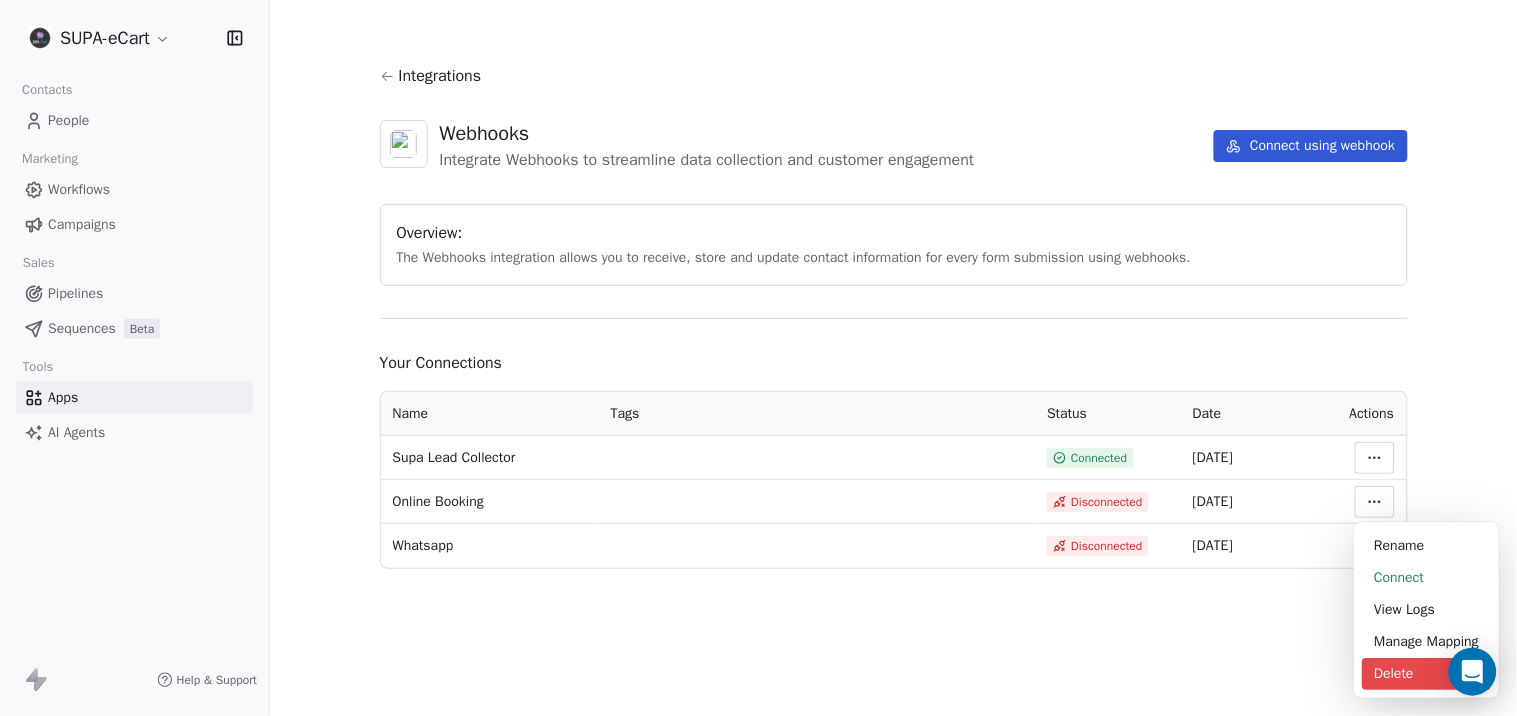 click on "Delete" at bounding box center [1426, 674] 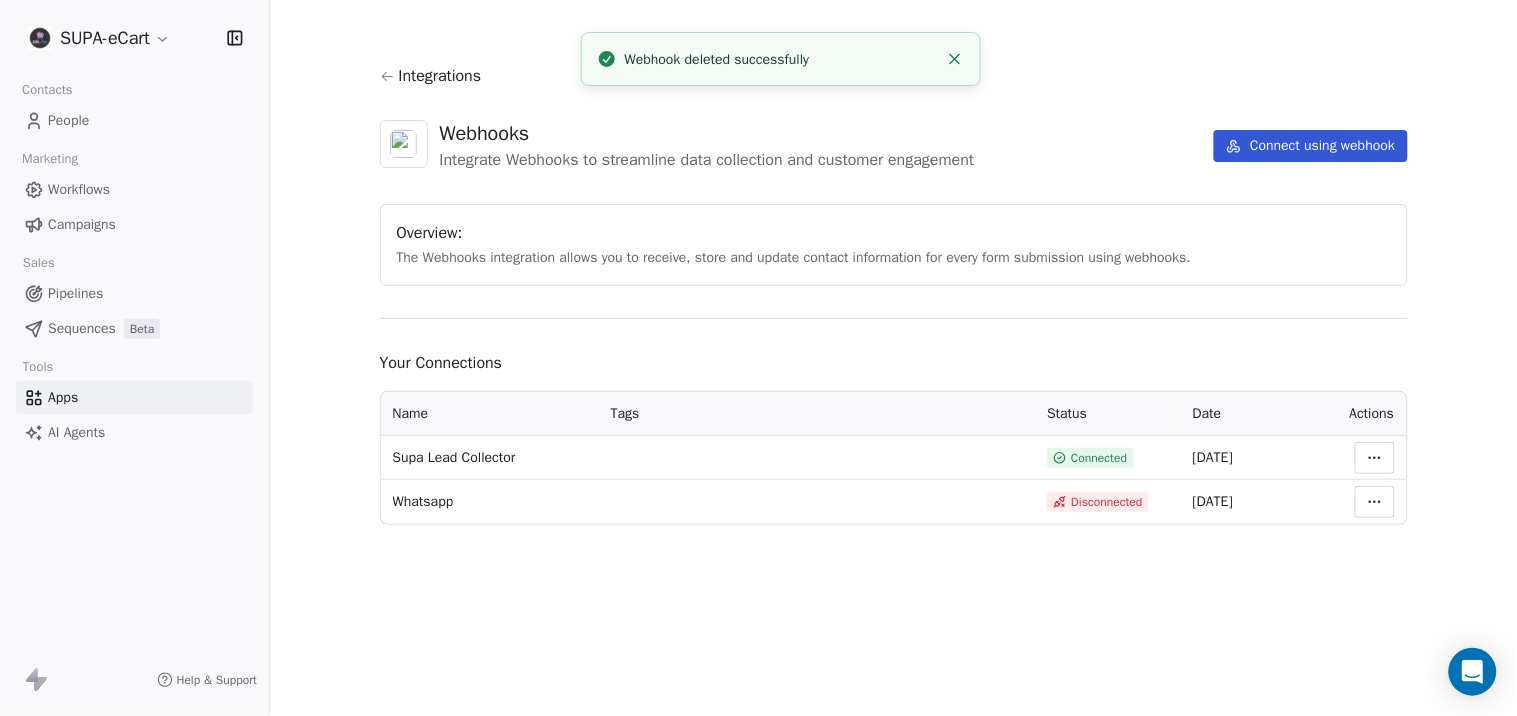 click on "SUPA-eCart Contacts People Marketing Workflows Campaigns Sales Pipelines Sequences Beta Tools Apps AI Agents Help & Support Integrations Webhooks Integrate Webhooks to streamline data collection and customer engagement Connect using webhook Overview: The Webhooks integration allows you to receive, store and update contact information for every form submission using webhooks. Your Connections Name Tags Status Date Actions Supa Lead Collector Connected 06 Jul 2025 Whatsapp Disconnected 25 Jun 2025   Webhook deleted successfully" at bounding box center (758, 358) 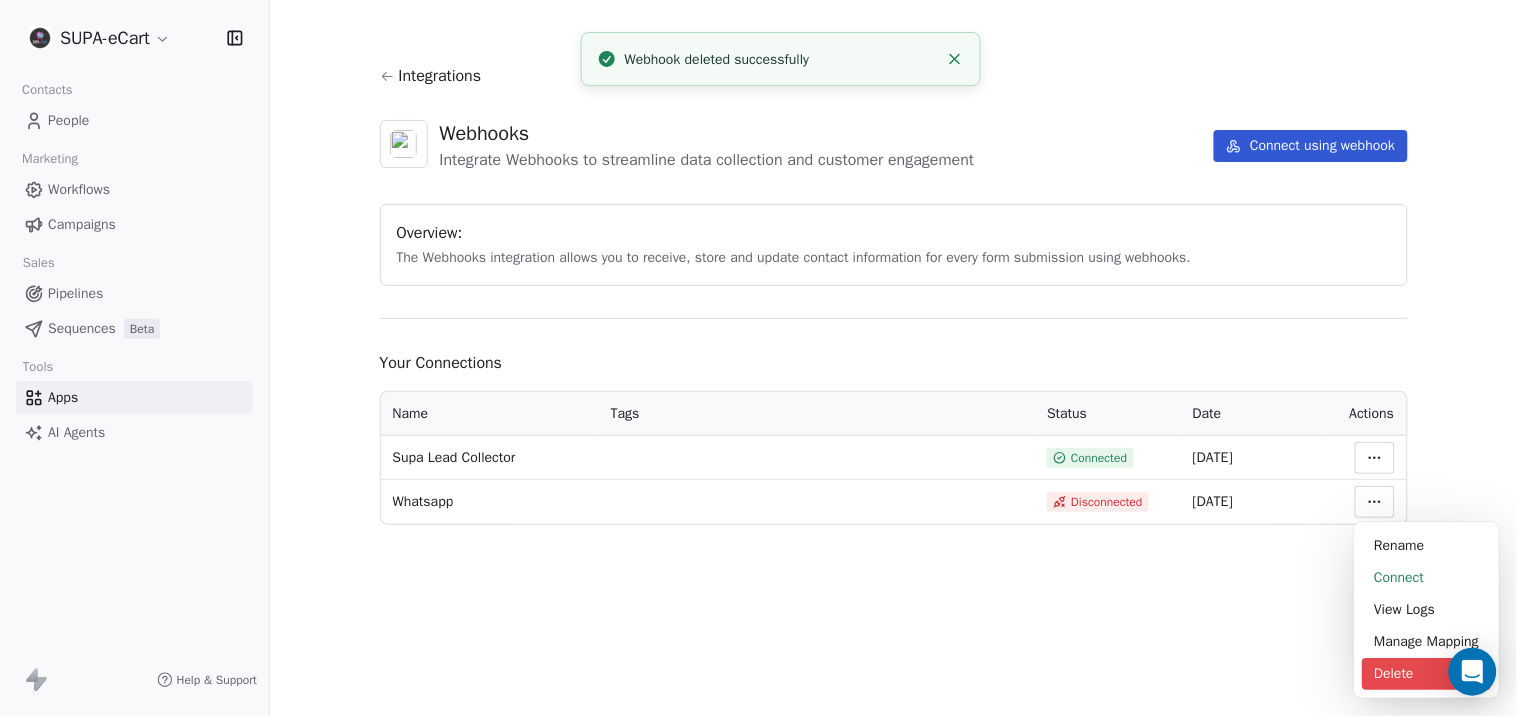 click on "Delete" at bounding box center (1426, 674) 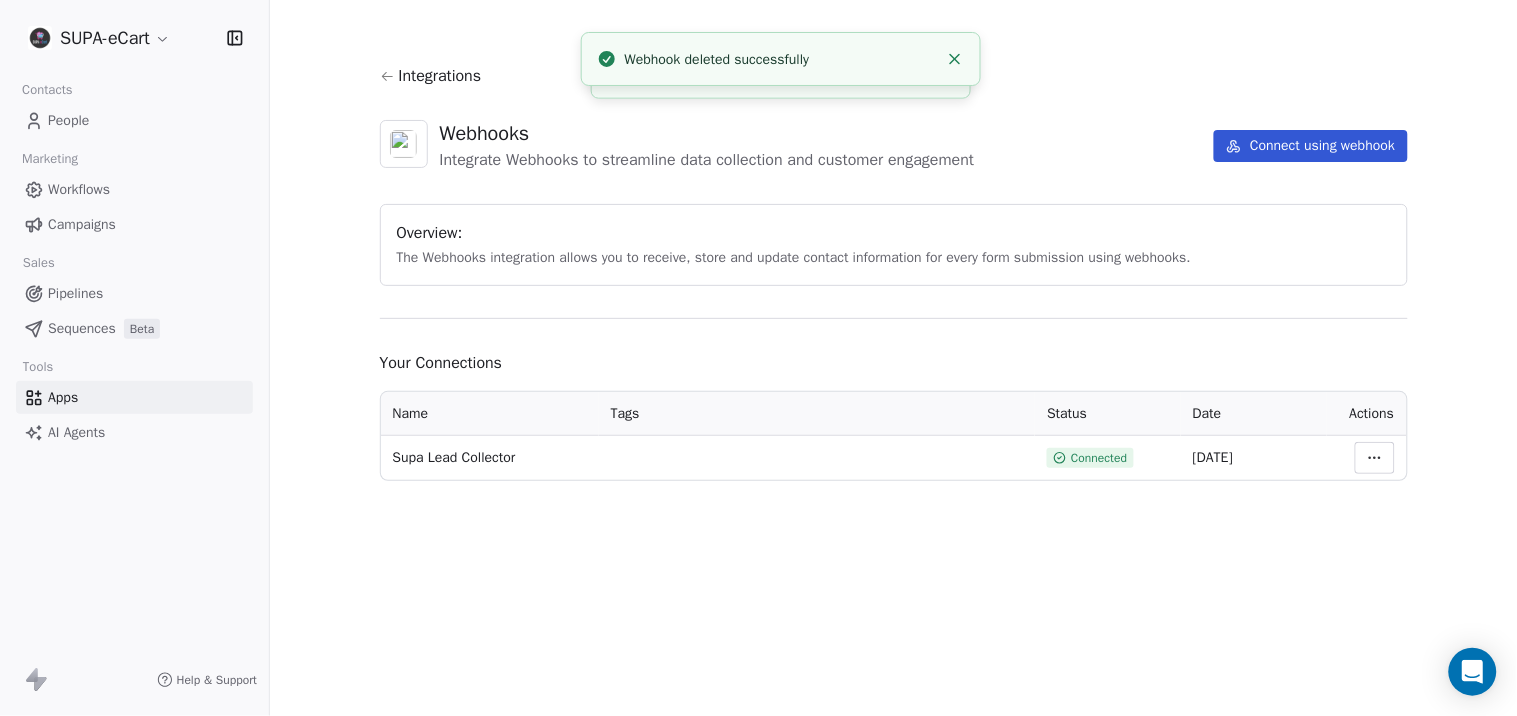 click on "Integrations Webhooks Integrate Webhooks to streamline data collection and customer engagement Connect using webhook Overview: The Webhooks integration allows you to receive, store and update contact information for every form submission using webhooks. Your Connections Name Tags Status Date Actions Supa Lead Collector Connected 06 Jul 2025" at bounding box center [894, 272] 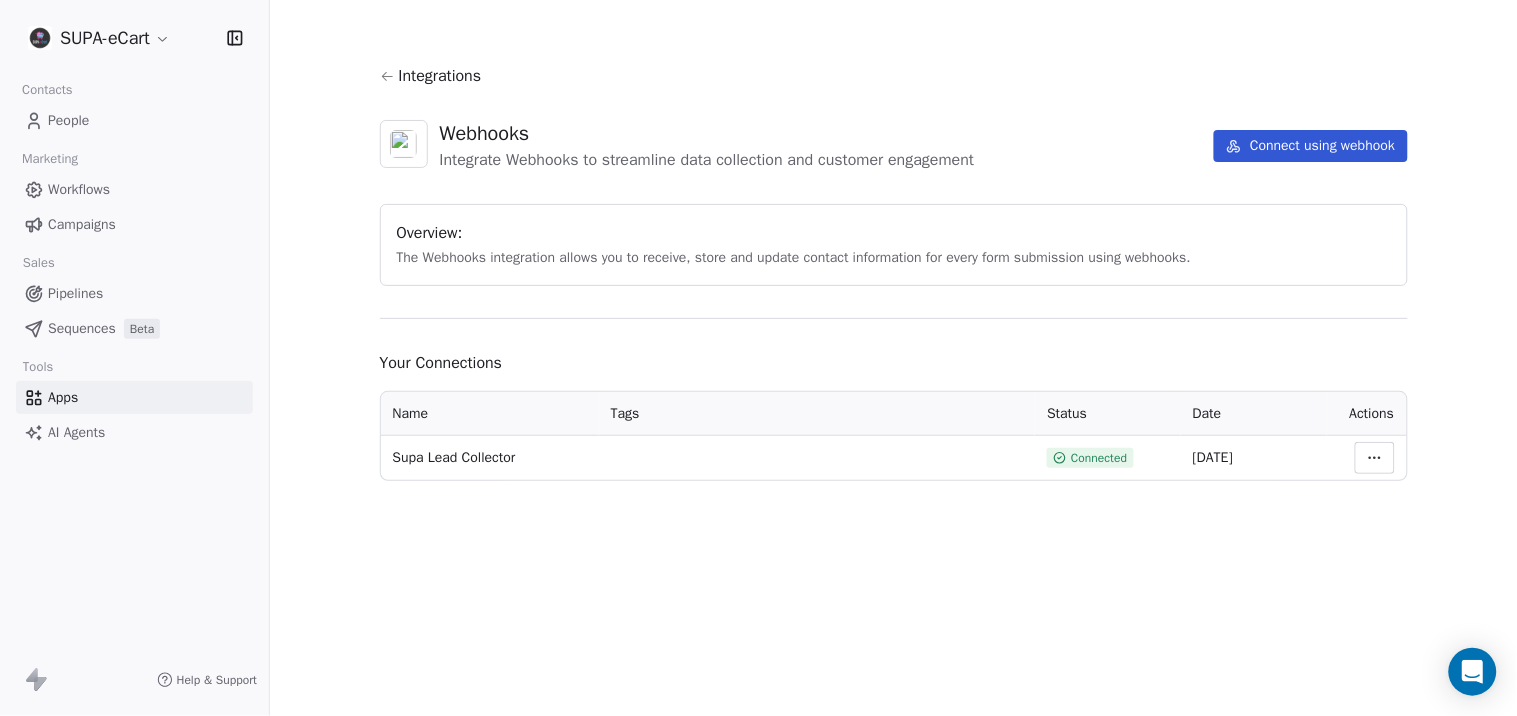 click on "Integrations Webhooks Integrate Webhooks to streamline data collection and customer engagement Connect using webhook Overview: The Webhooks integration allows you to receive, store and update contact information for every form submission using webhooks. Your Connections Name Tags Status Date Actions Supa Lead Collector Connected 06 Jul 2025" at bounding box center (893, 358) 